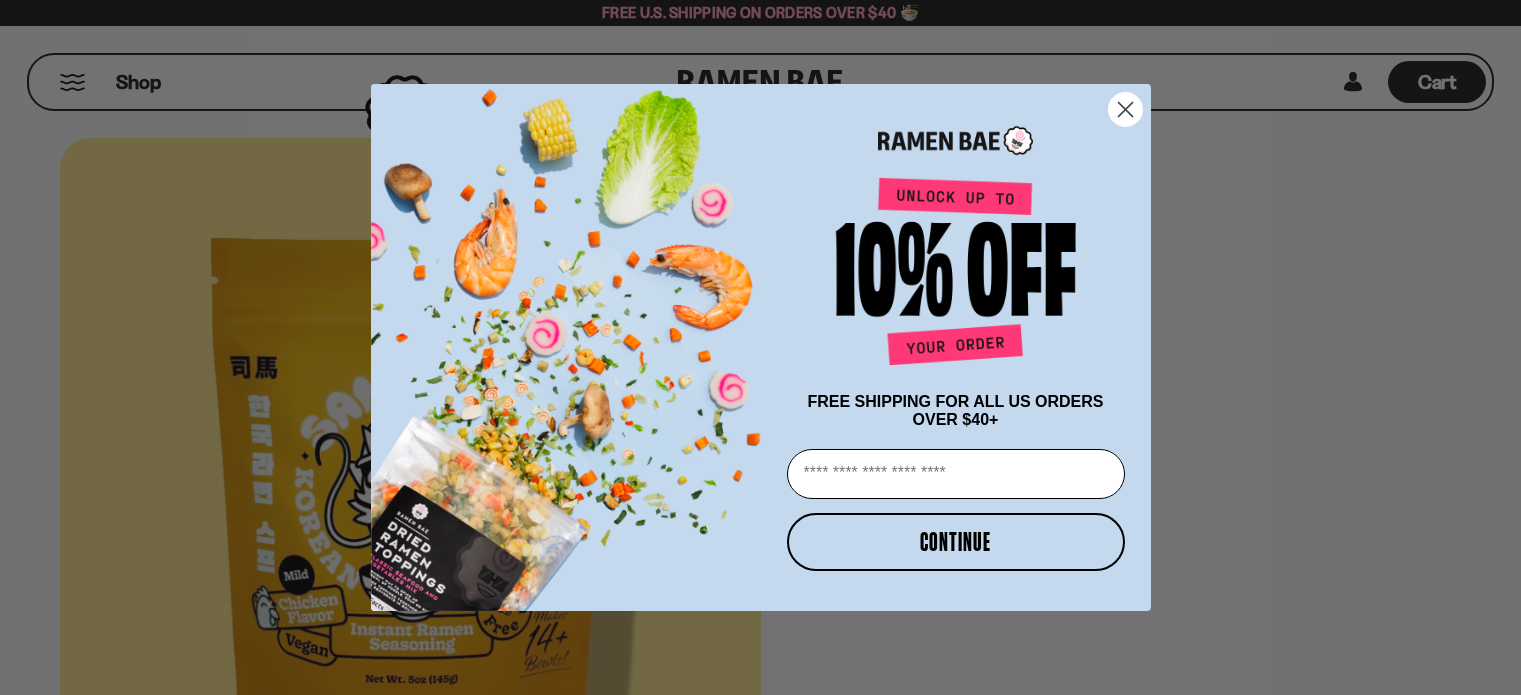 scroll, scrollTop: 0, scrollLeft: 0, axis: both 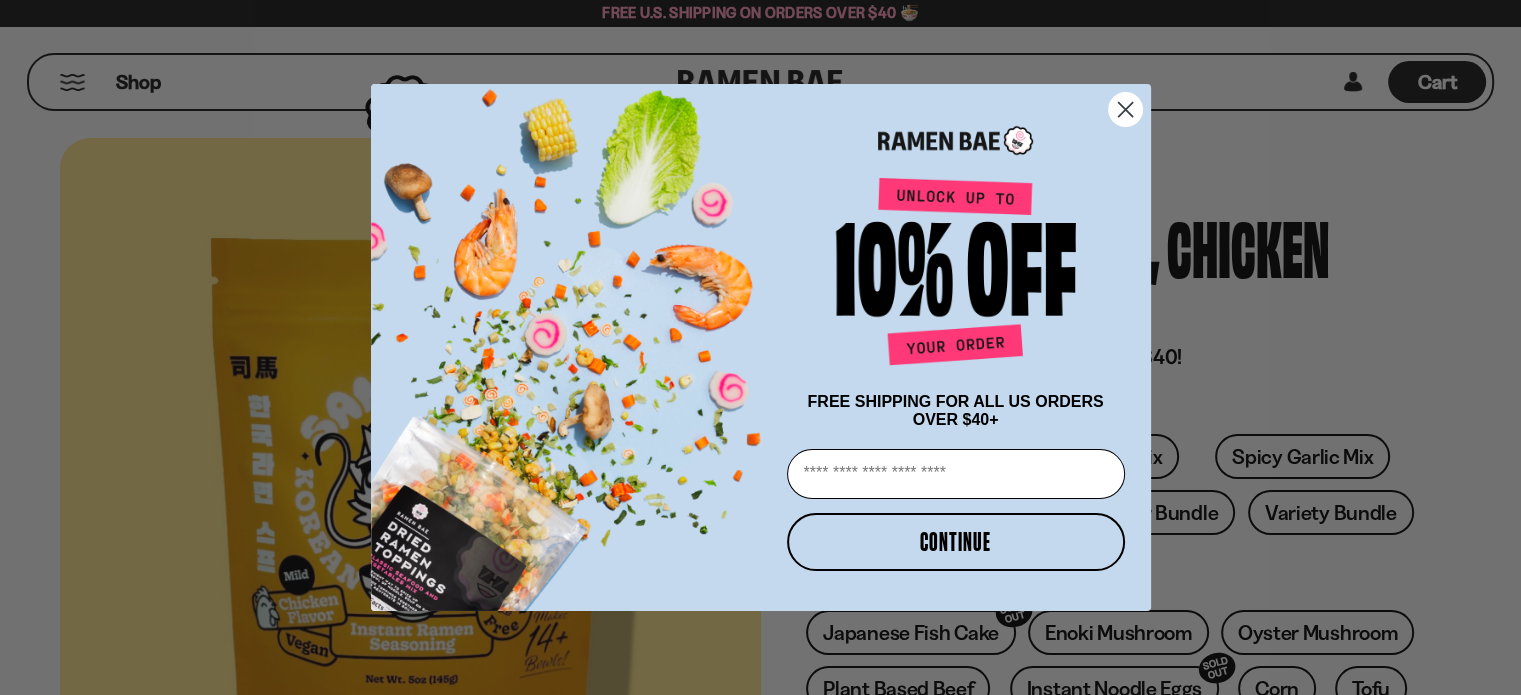 click 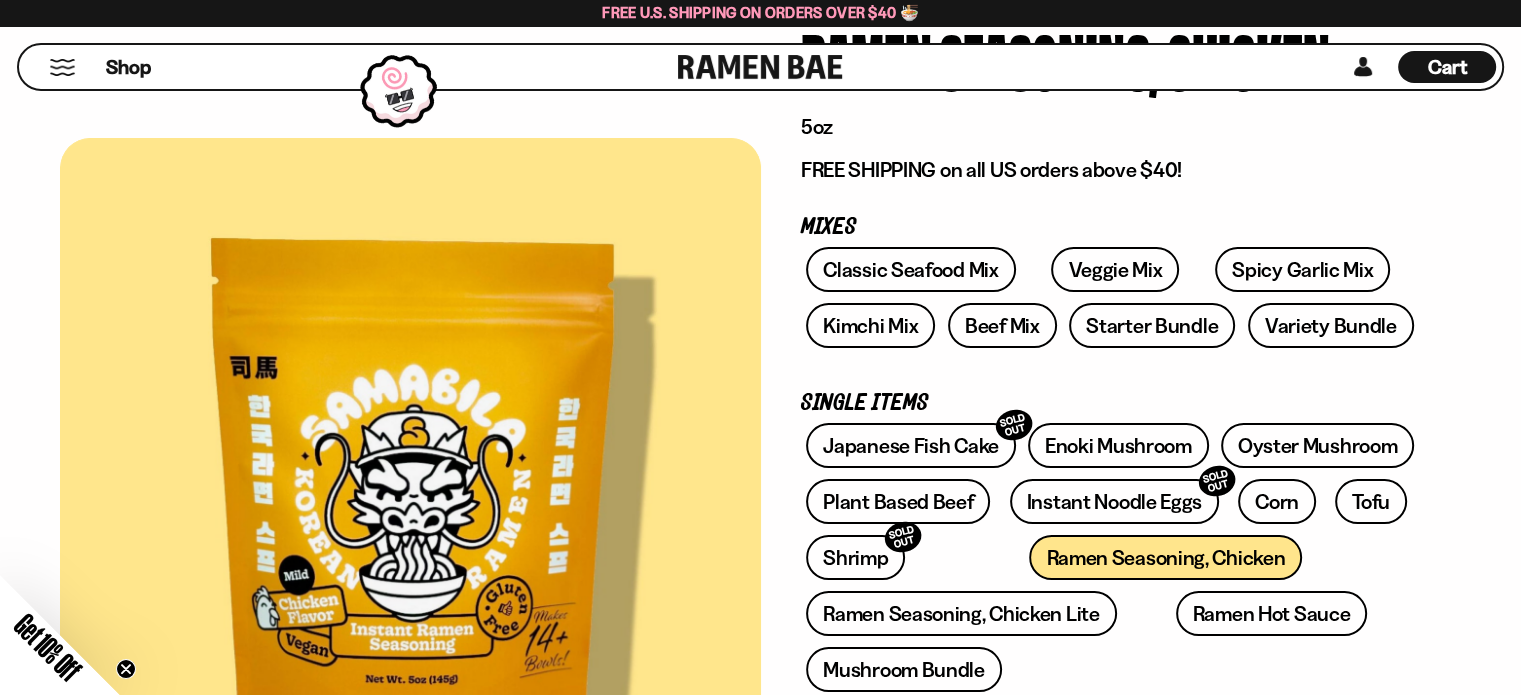 scroll, scrollTop: 200, scrollLeft: 0, axis: vertical 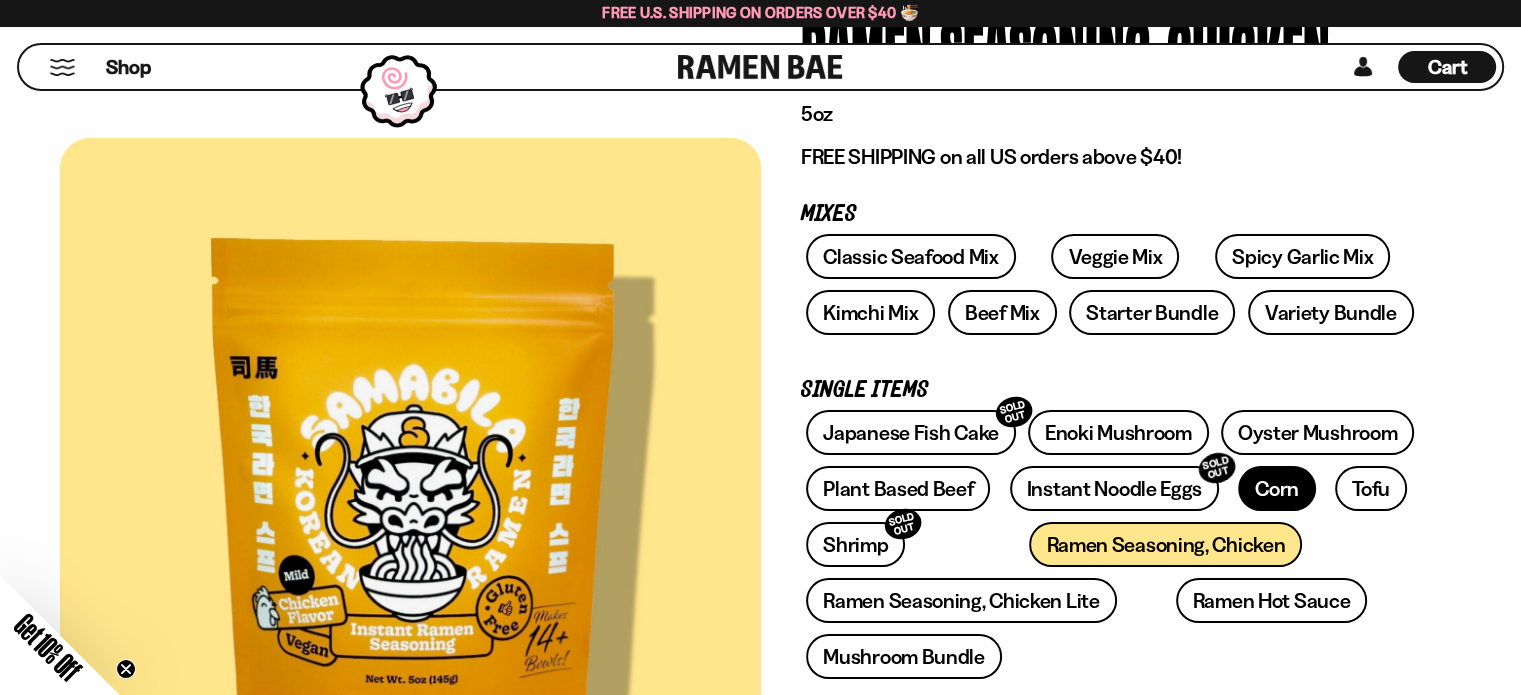 click on "Corn" at bounding box center (1277, 488) 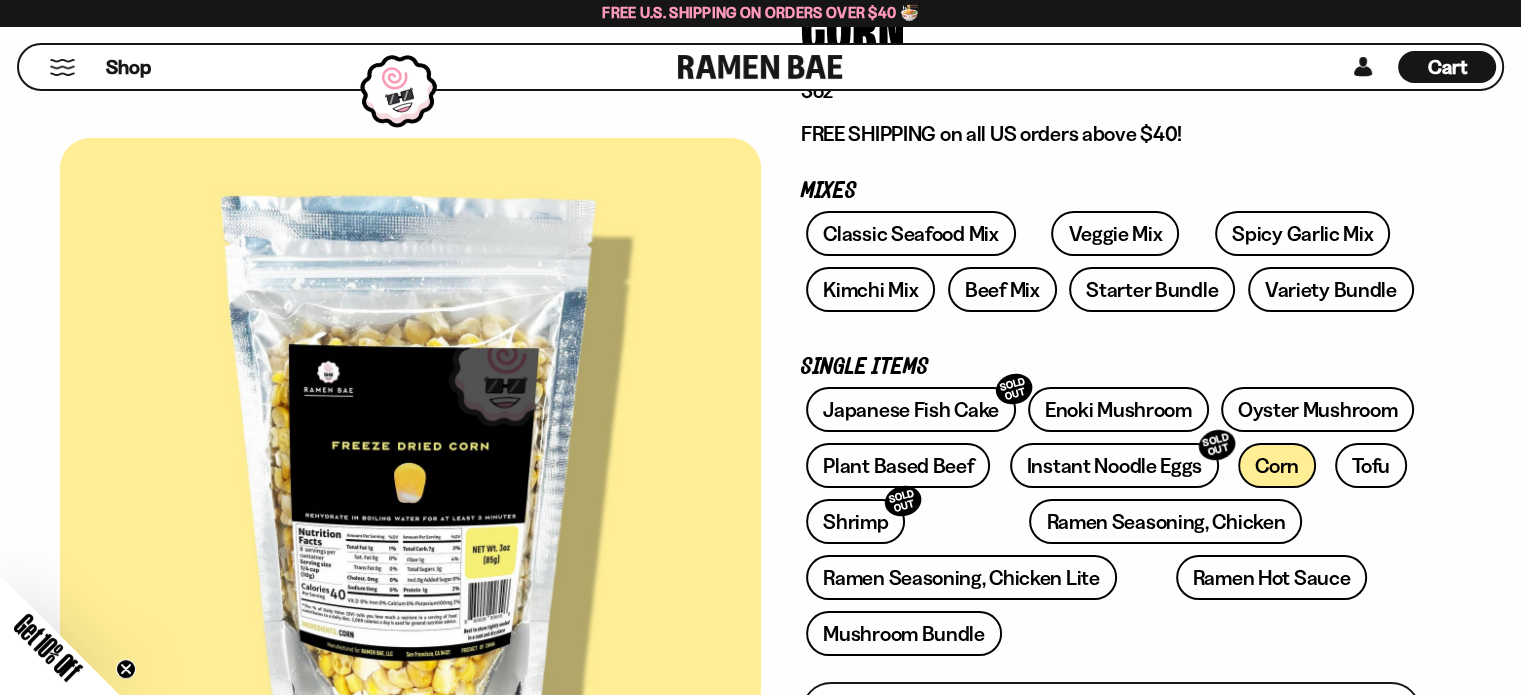 scroll, scrollTop: 200, scrollLeft: 0, axis: vertical 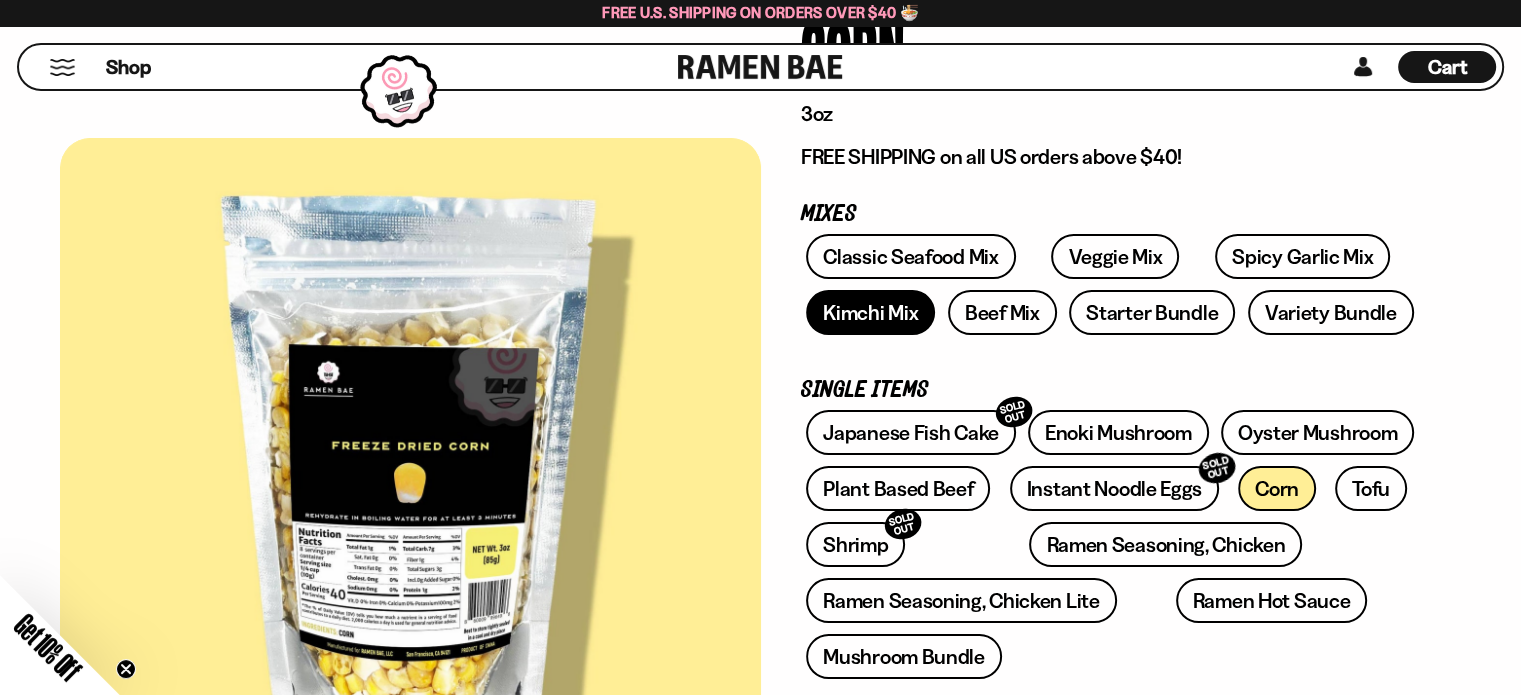 click on "Kimchi Mix" at bounding box center [870, 312] 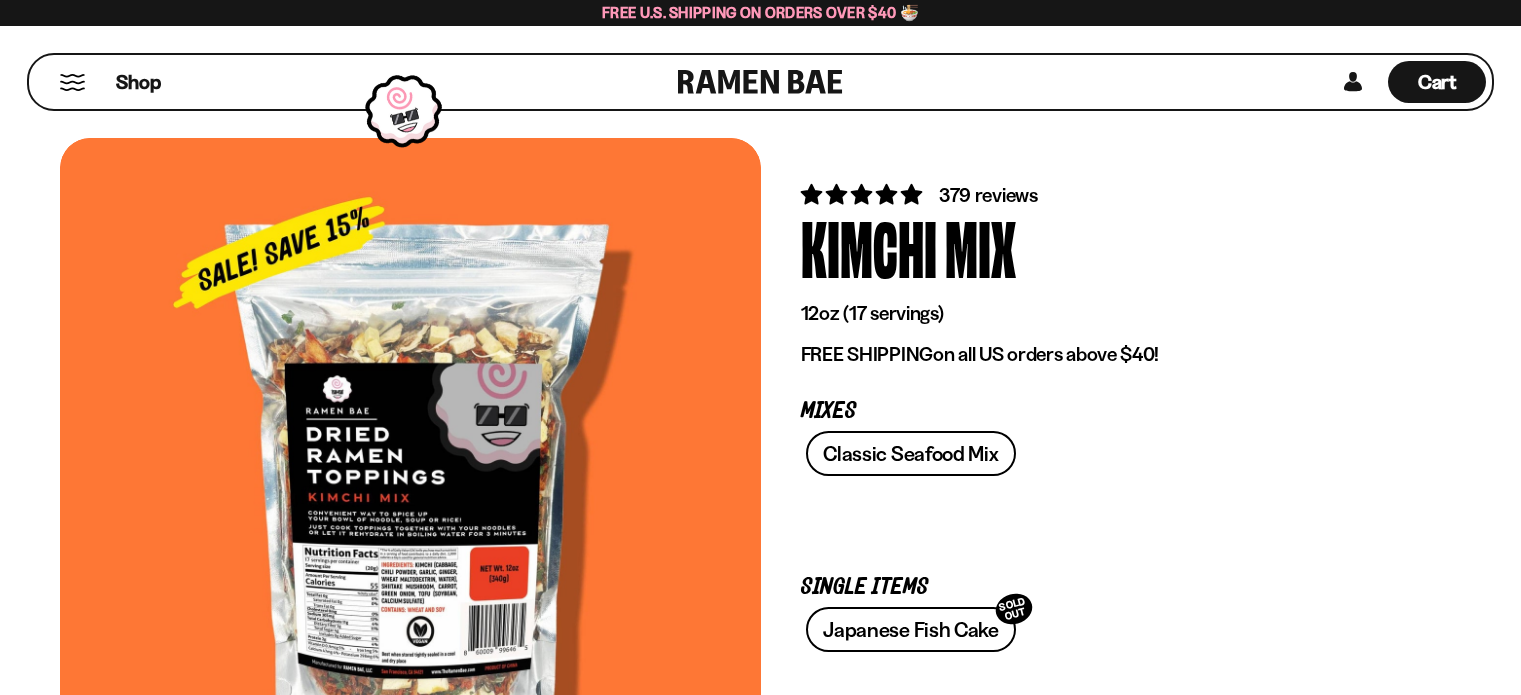 scroll, scrollTop: 0, scrollLeft: 0, axis: both 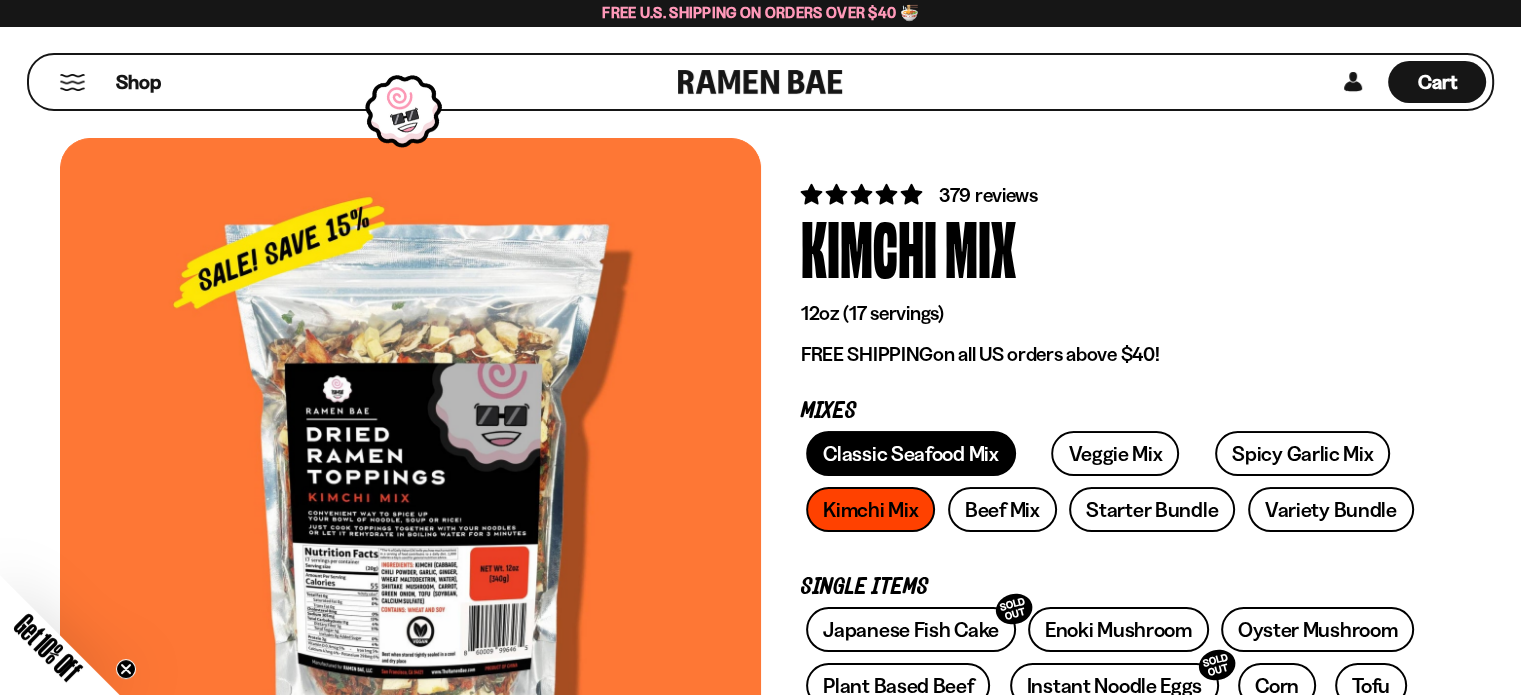 click on "Classic Seafood Mix" at bounding box center (910, 453) 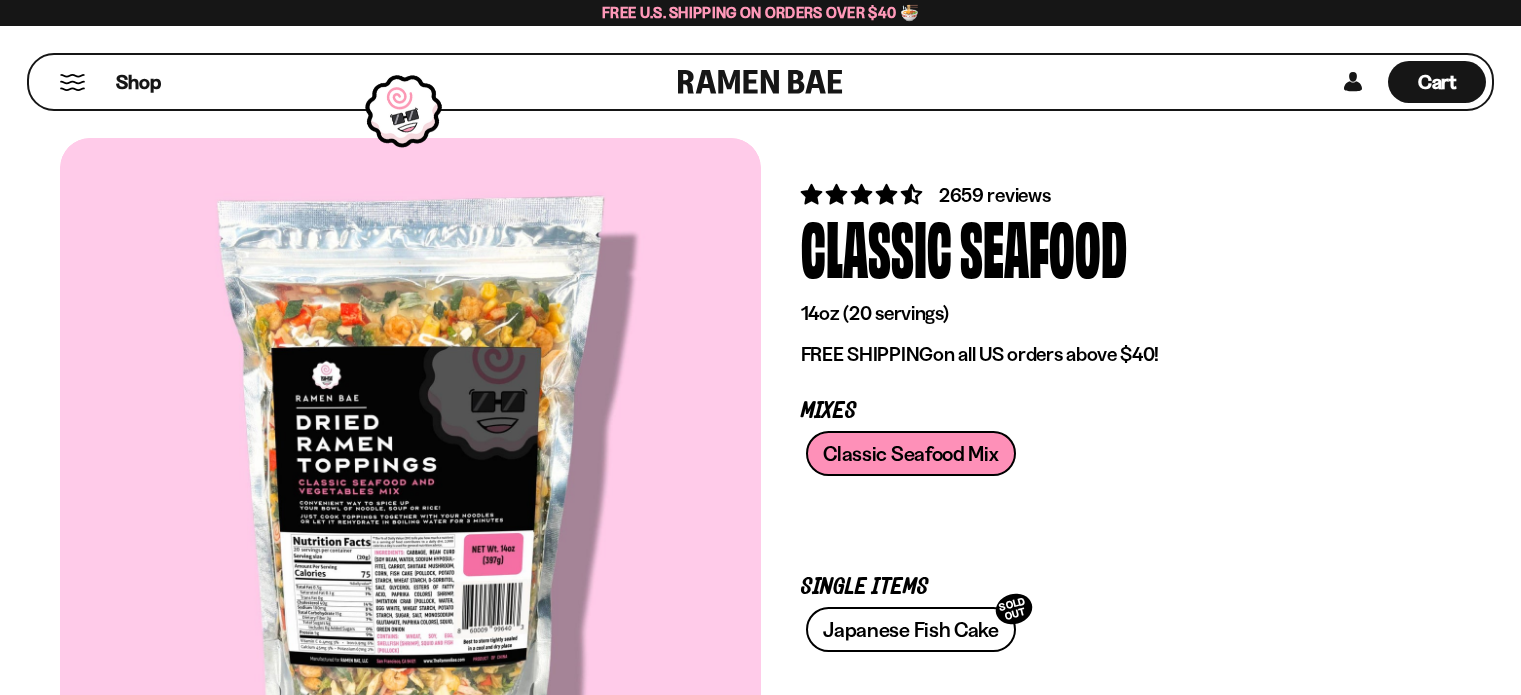 scroll, scrollTop: 0, scrollLeft: 0, axis: both 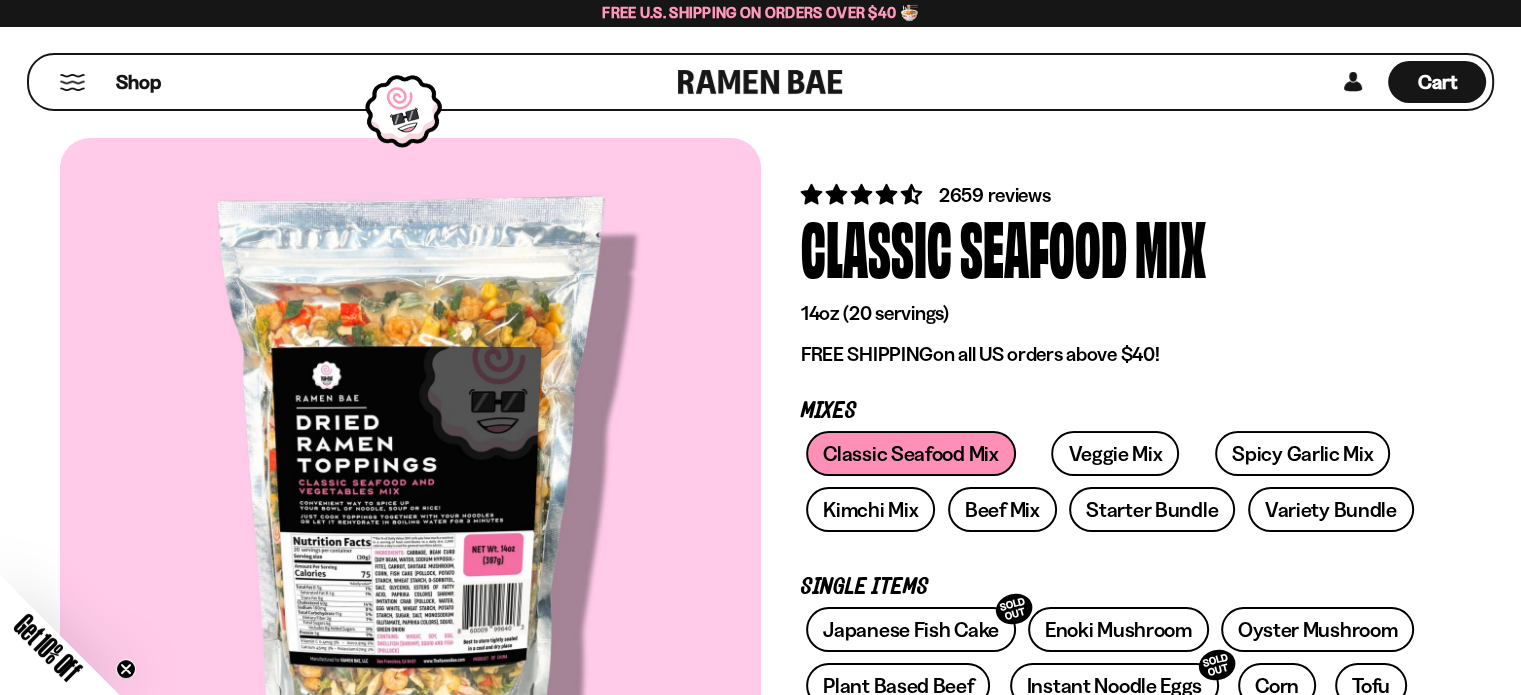 click on "Shop" at bounding box center (356, 82) 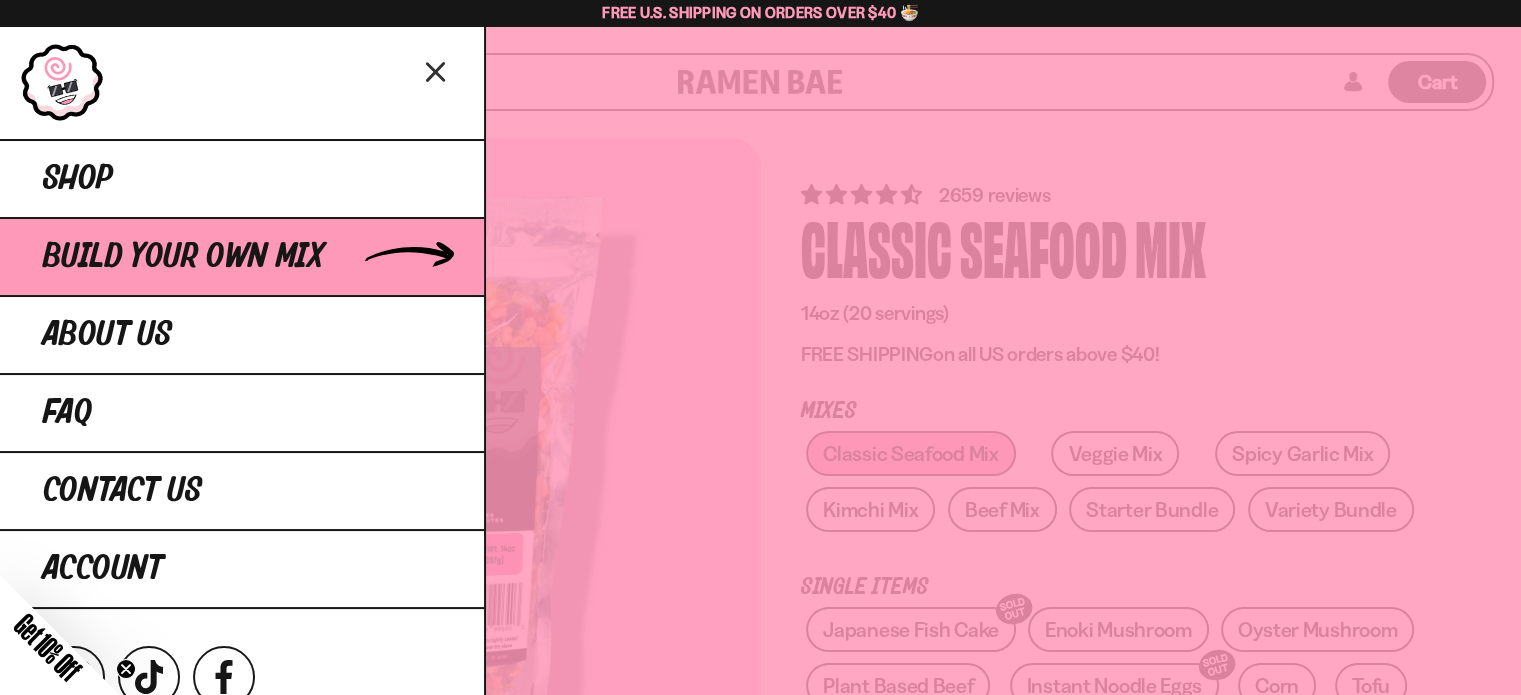 click on "Build Your Own Mix" at bounding box center (183, 257) 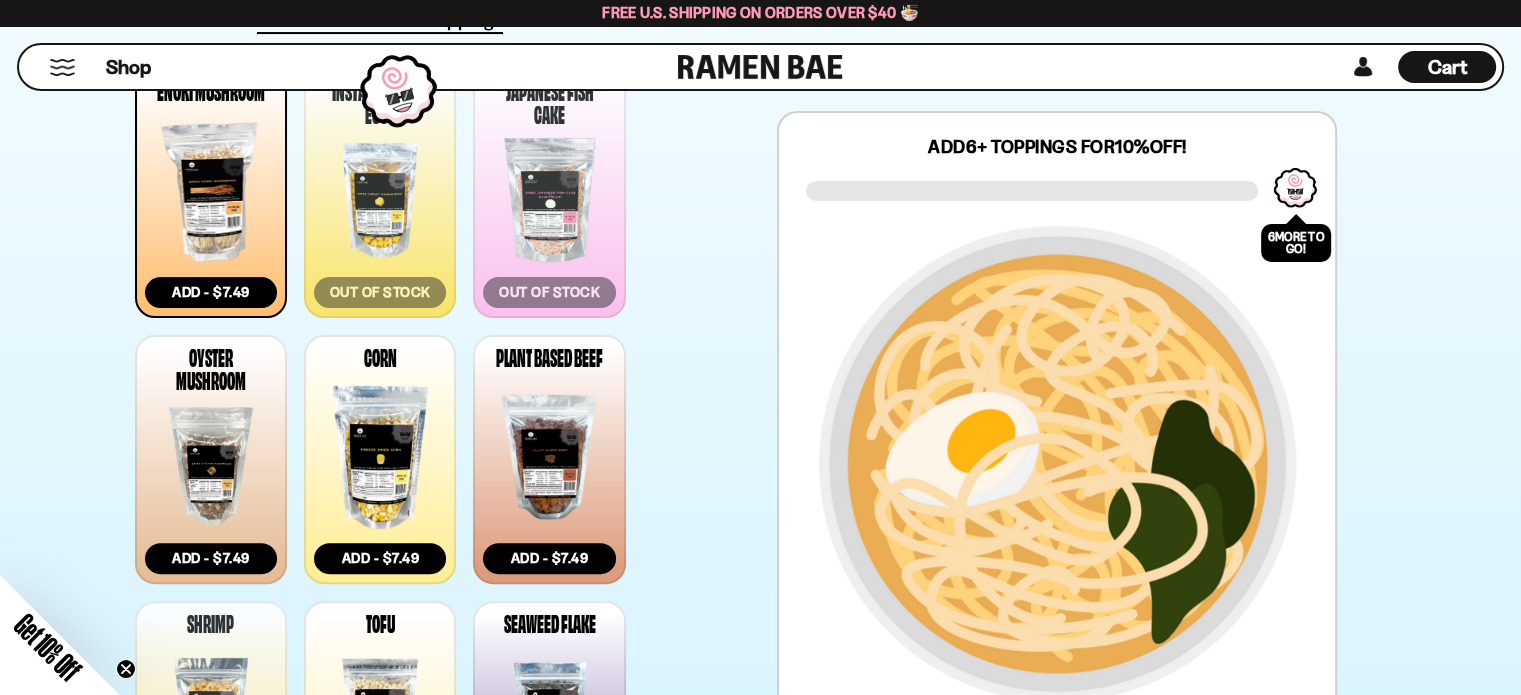 scroll, scrollTop: 500, scrollLeft: 0, axis: vertical 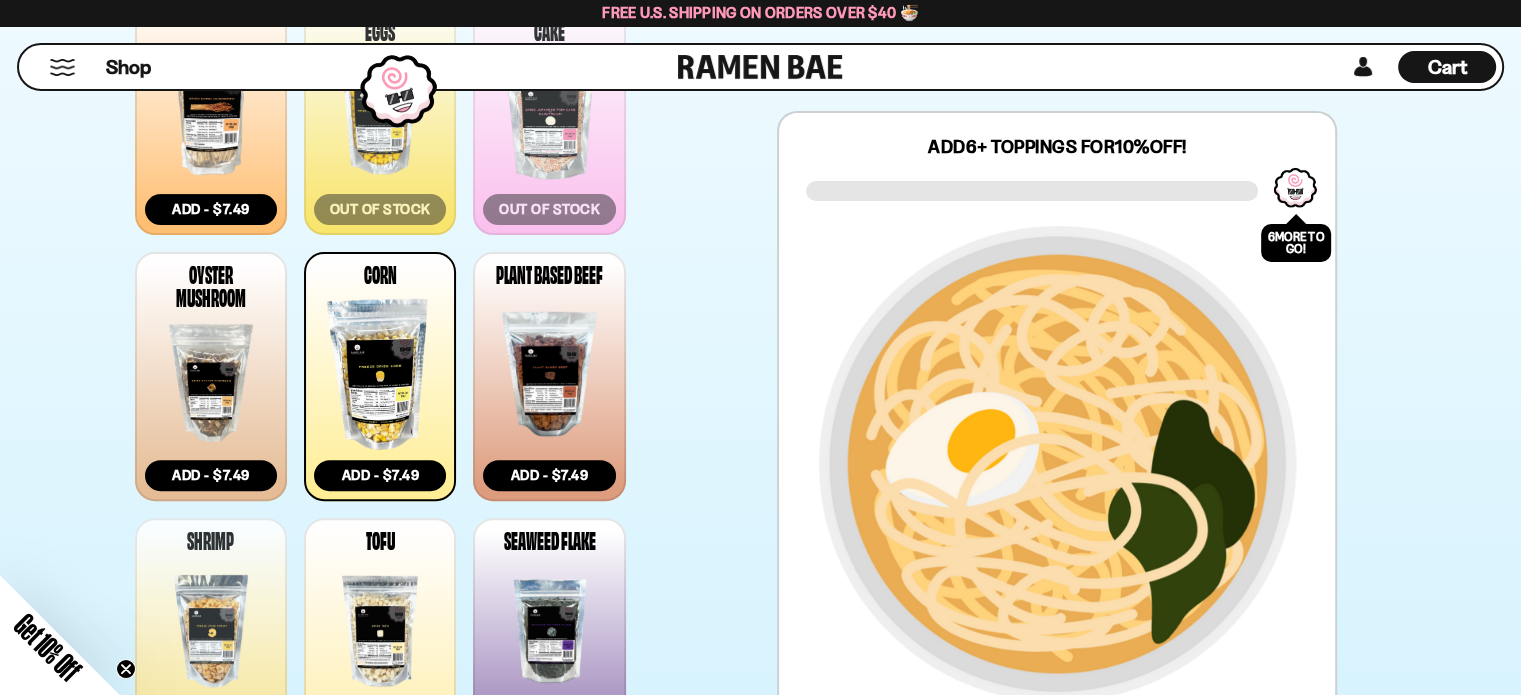 click at bounding box center [380, 374] 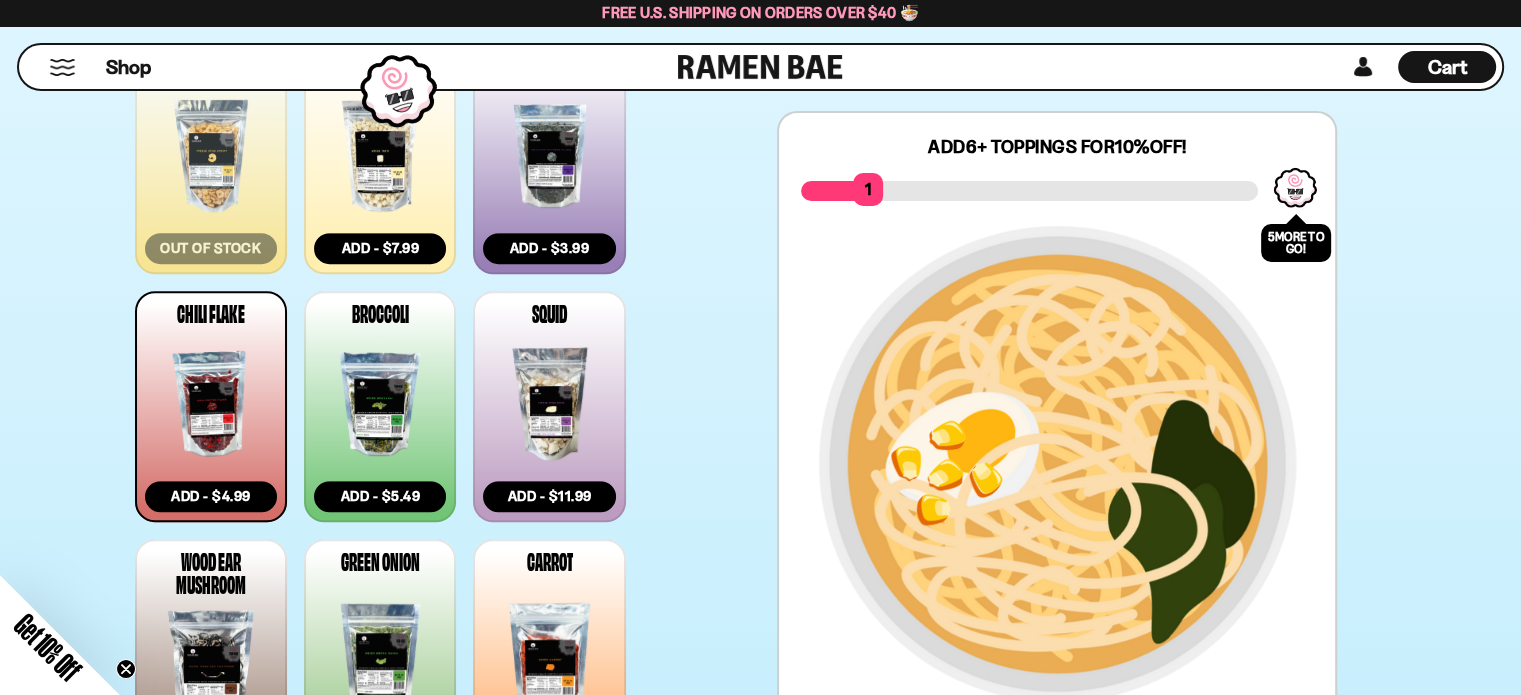 scroll, scrollTop: 1000, scrollLeft: 0, axis: vertical 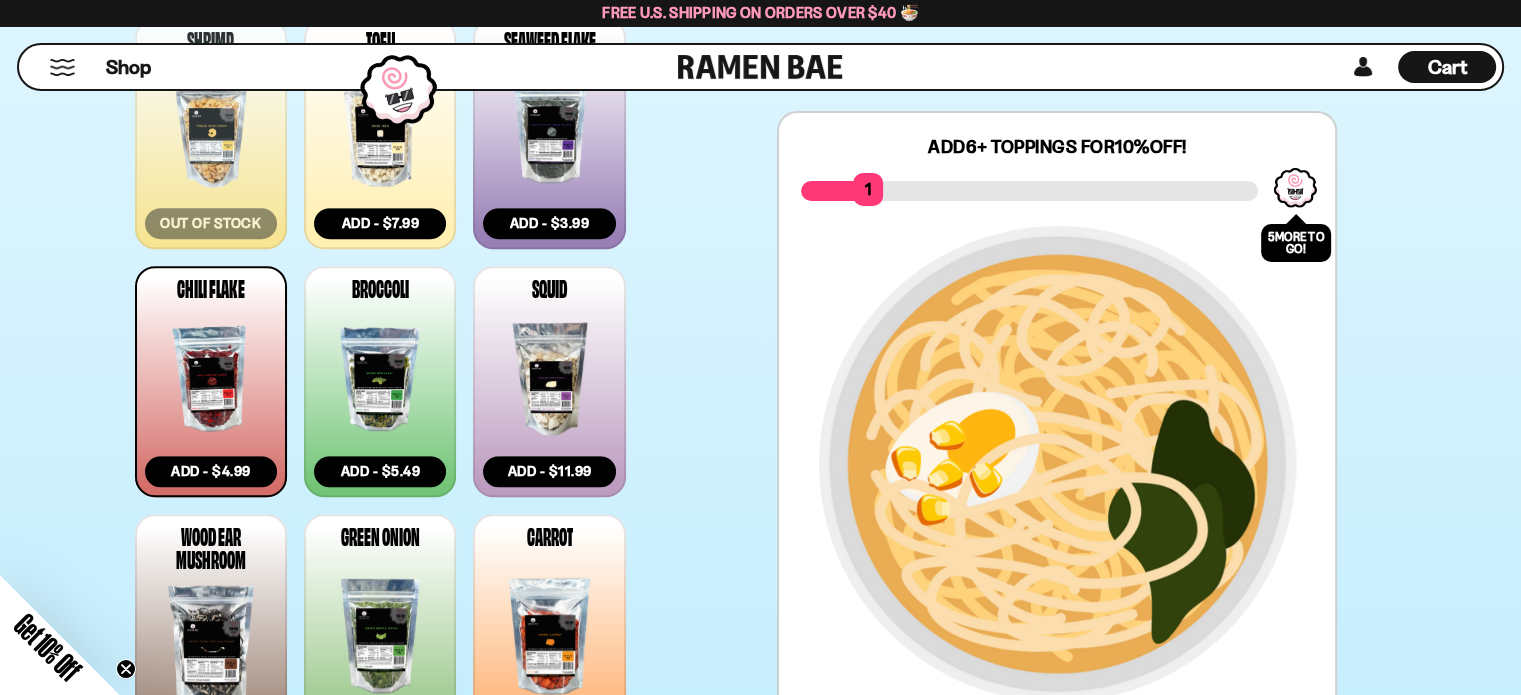 click at bounding box center (211, 378) 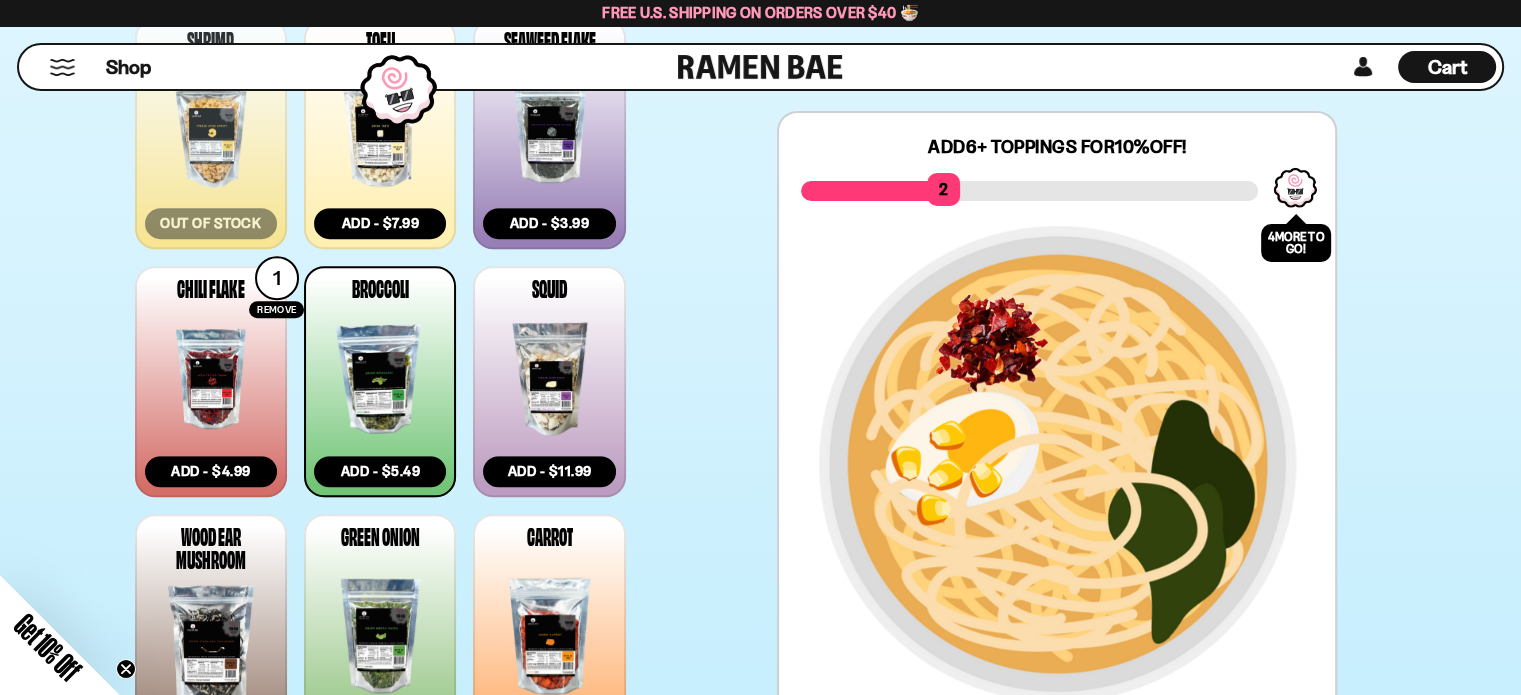 click at bounding box center [380, 378] 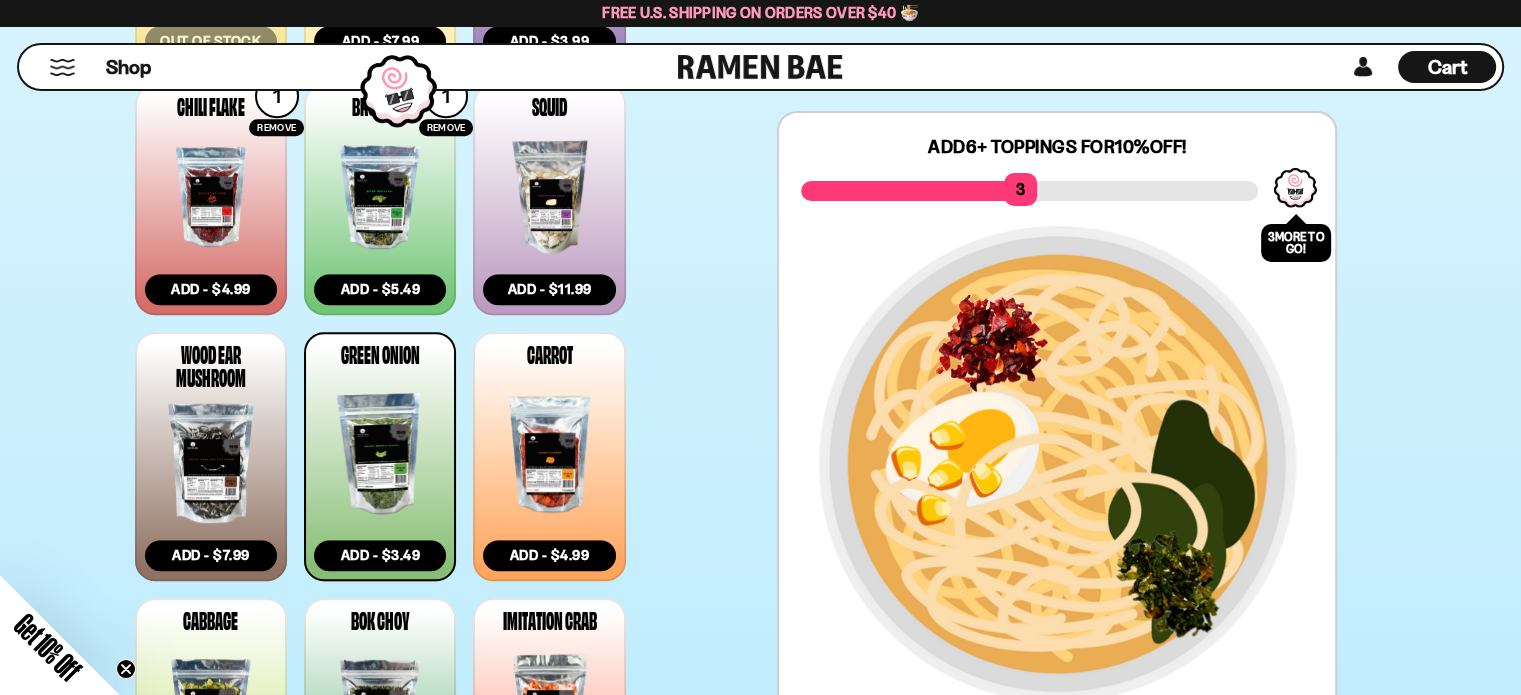 scroll, scrollTop: 1200, scrollLeft: 0, axis: vertical 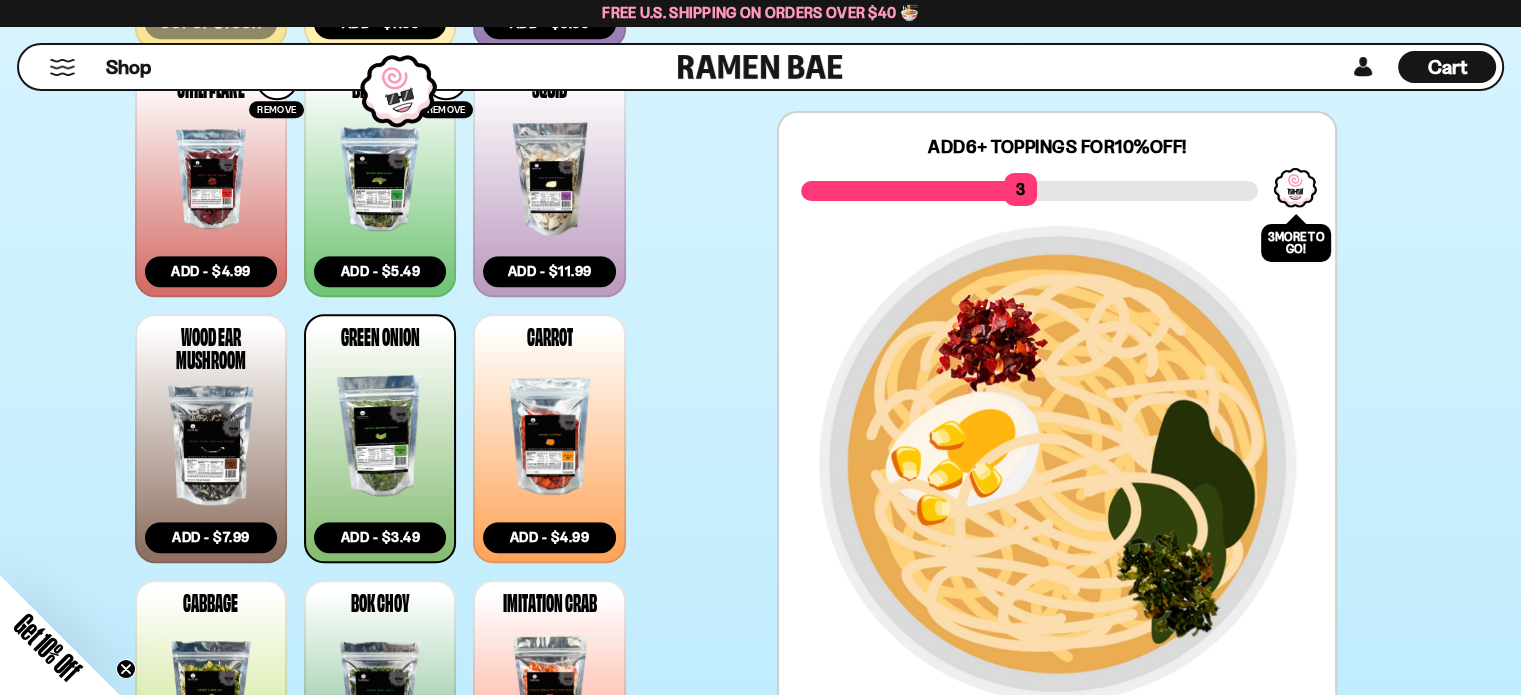 click at bounding box center (380, 436) 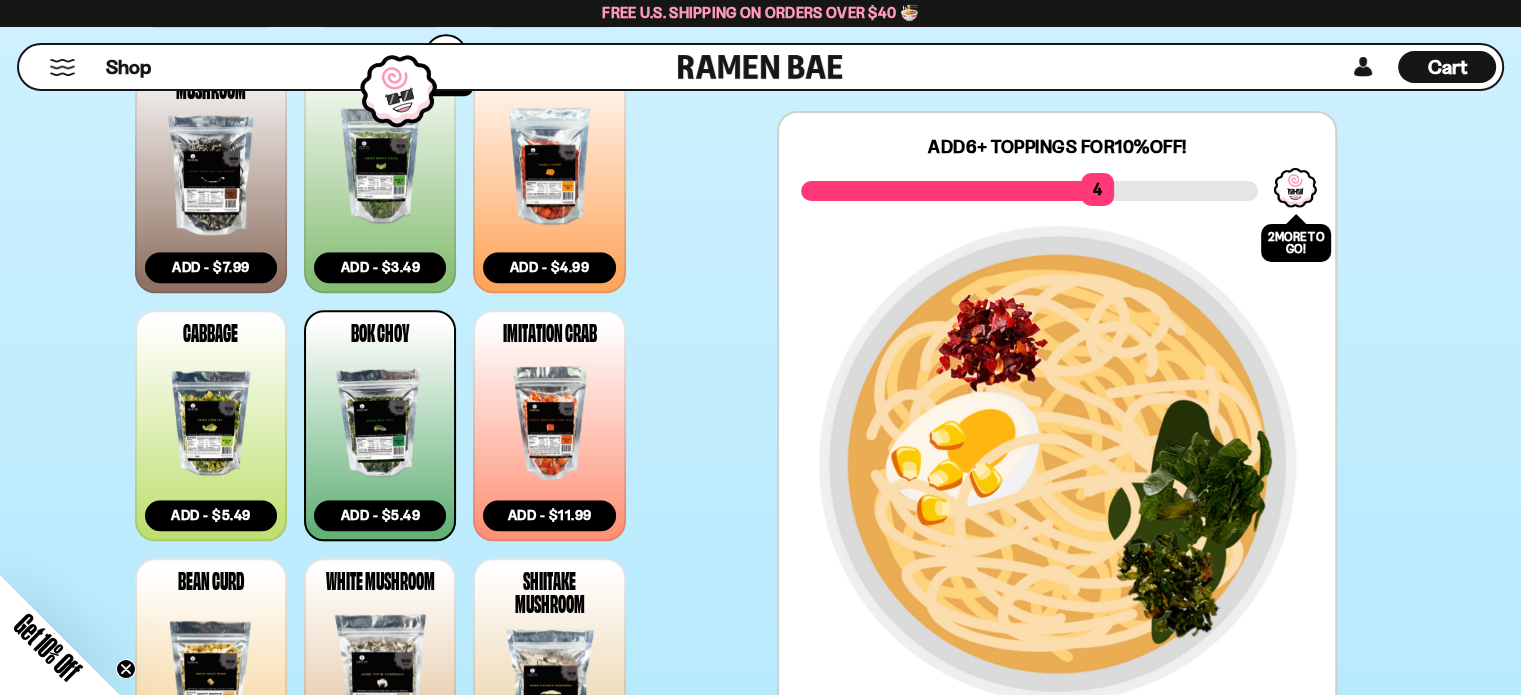 scroll, scrollTop: 1500, scrollLeft: 0, axis: vertical 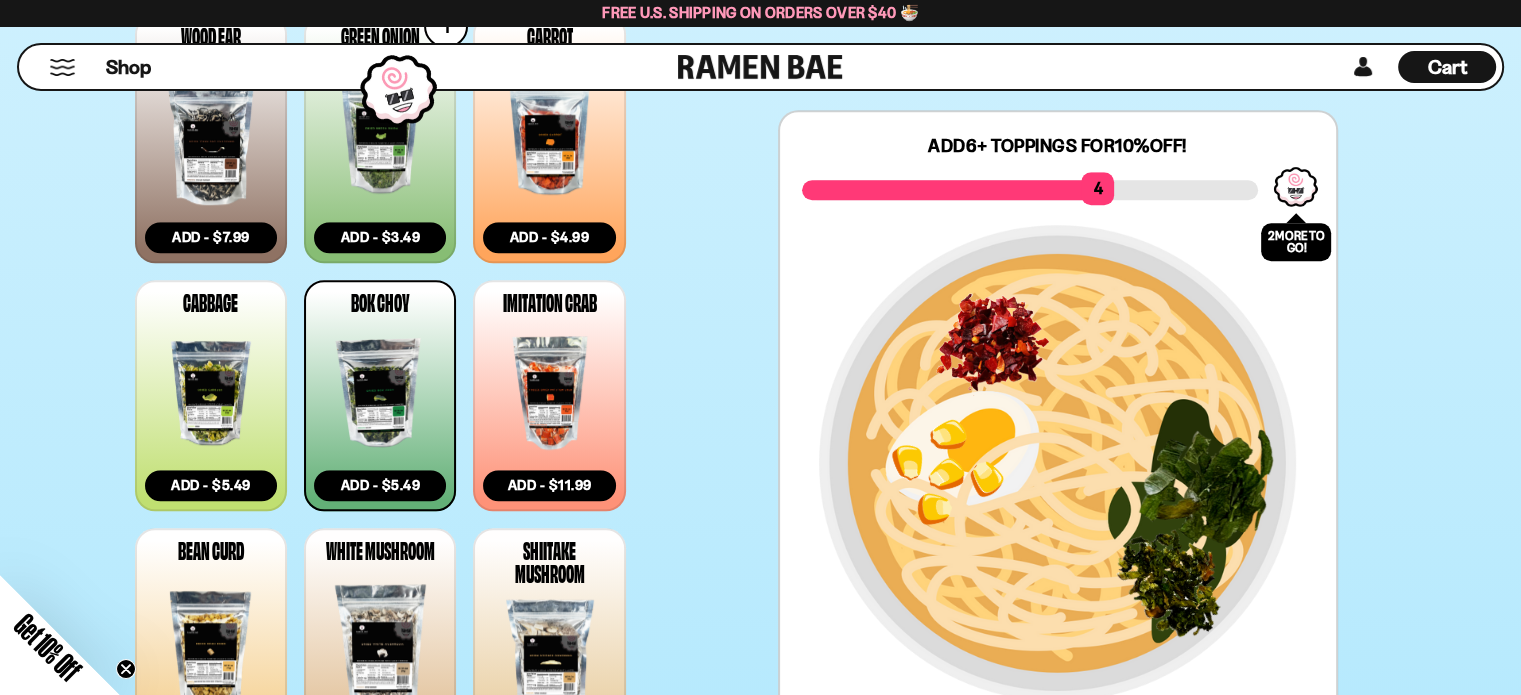 click at bounding box center [380, 392] 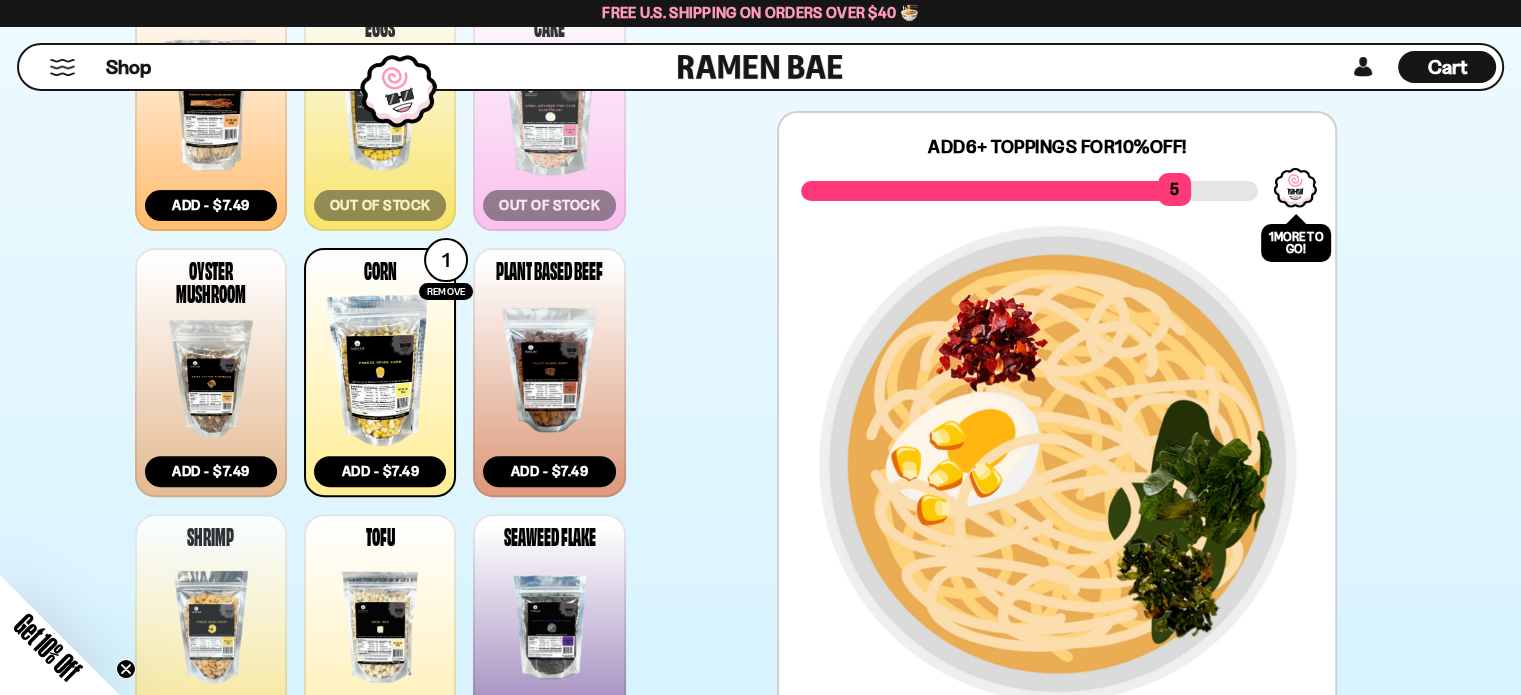 scroll, scrollTop: 500, scrollLeft: 0, axis: vertical 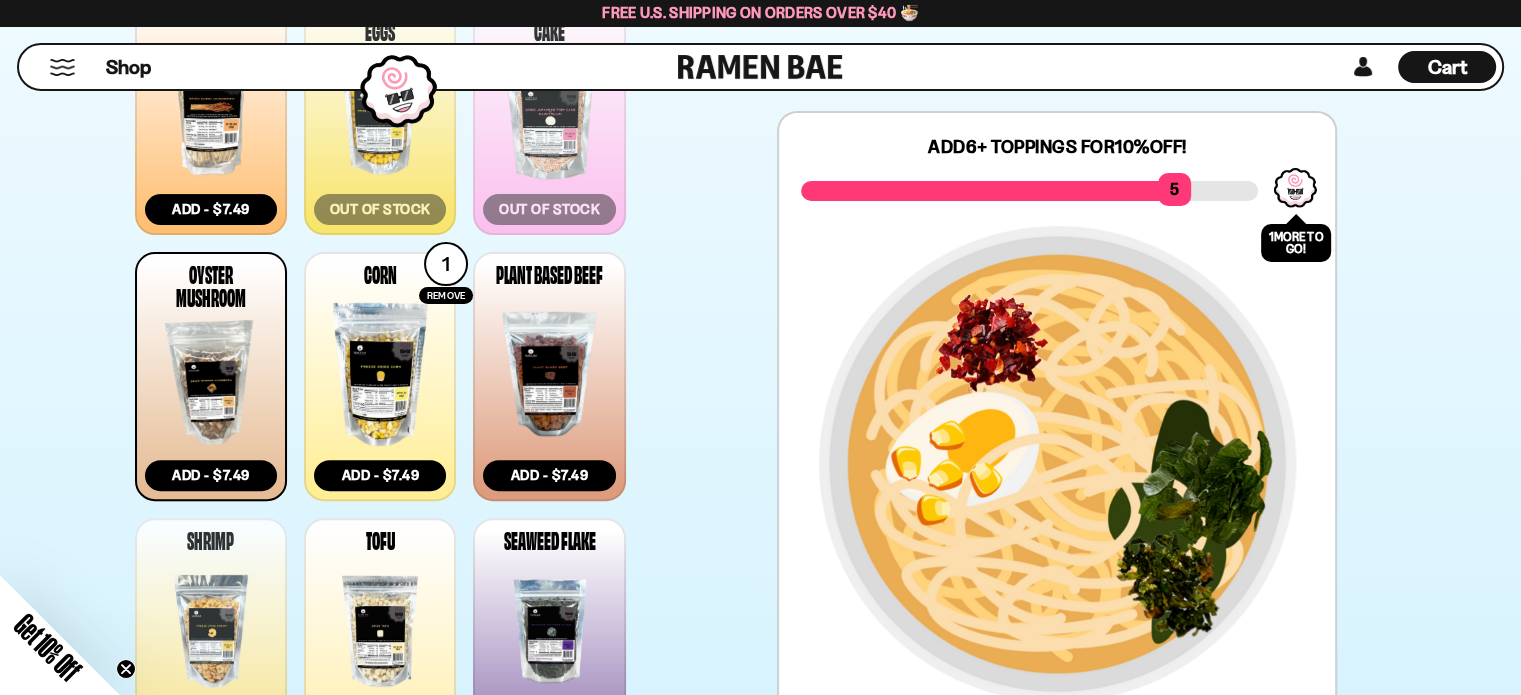 click at bounding box center [211, 382] 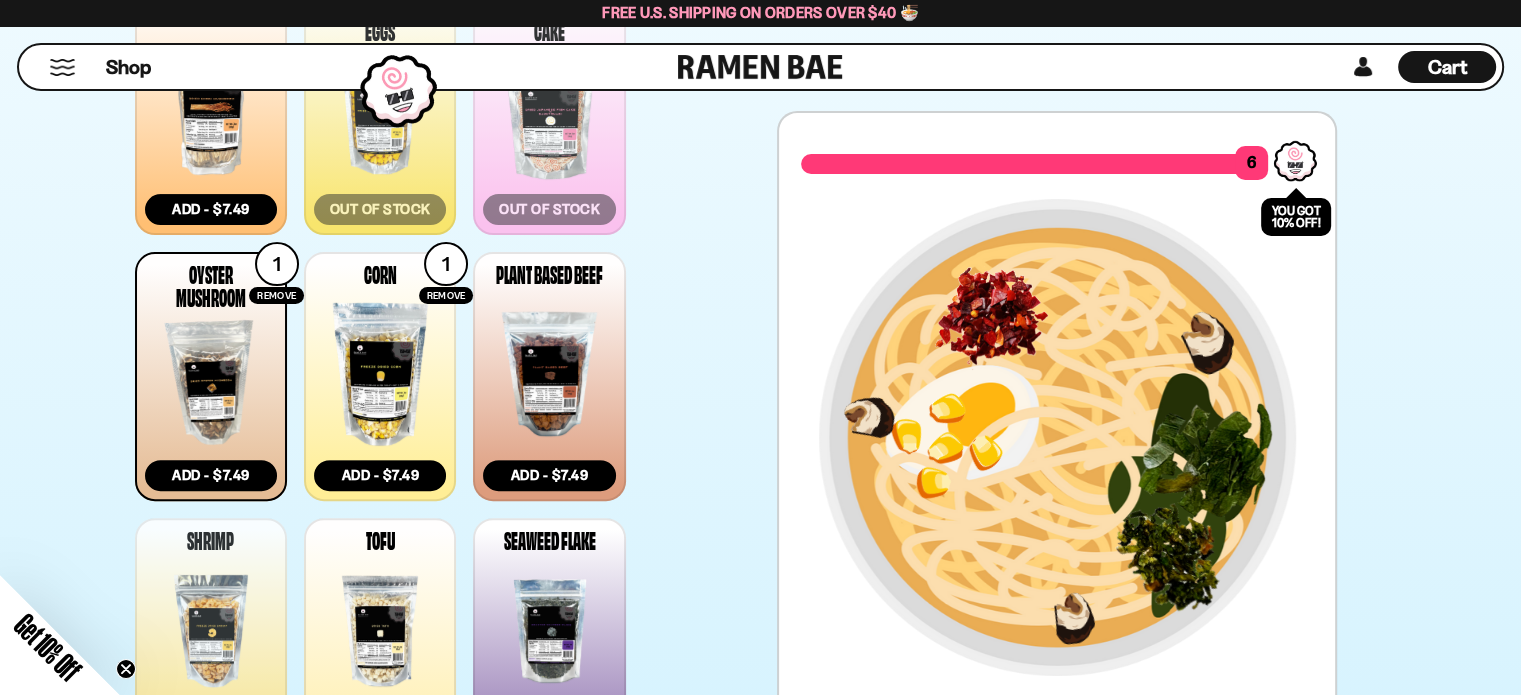 click at bounding box center (211, 382) 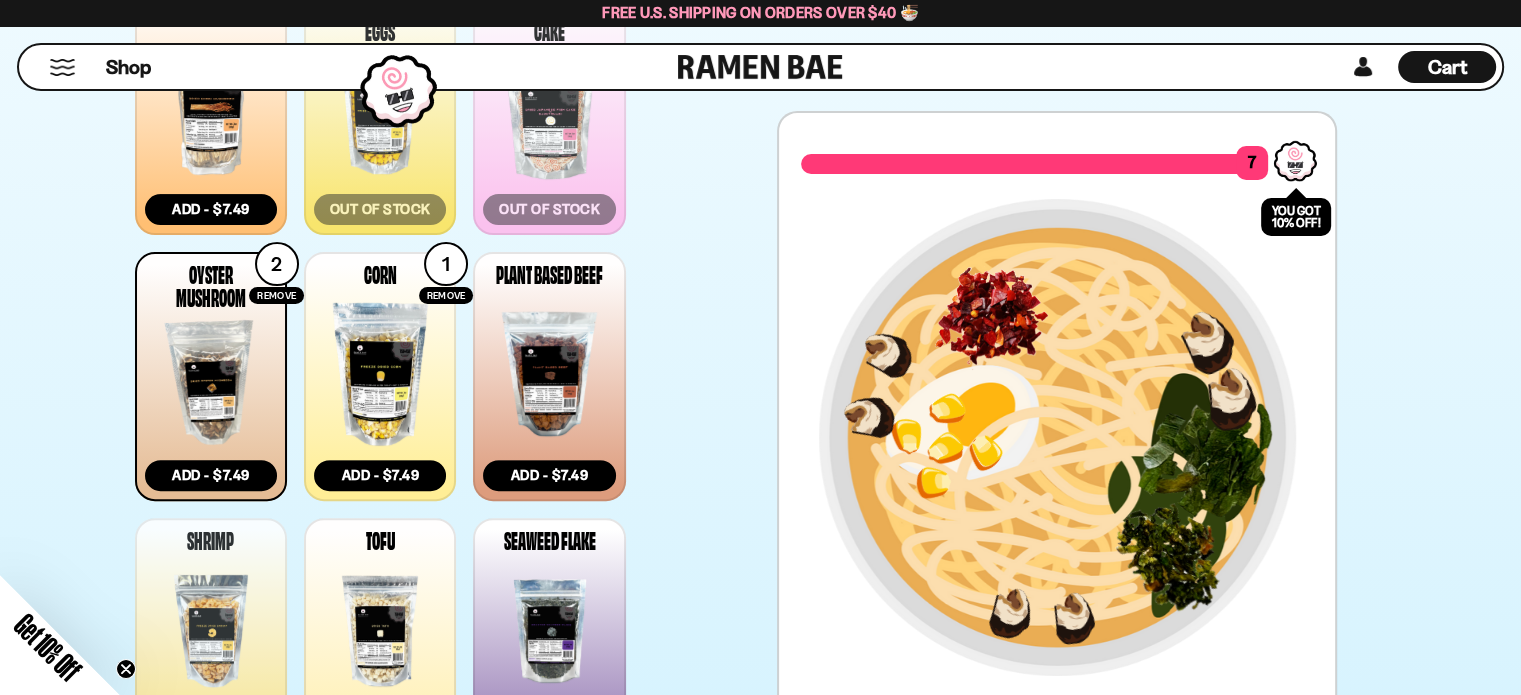 click at bounding box center (211, 382) 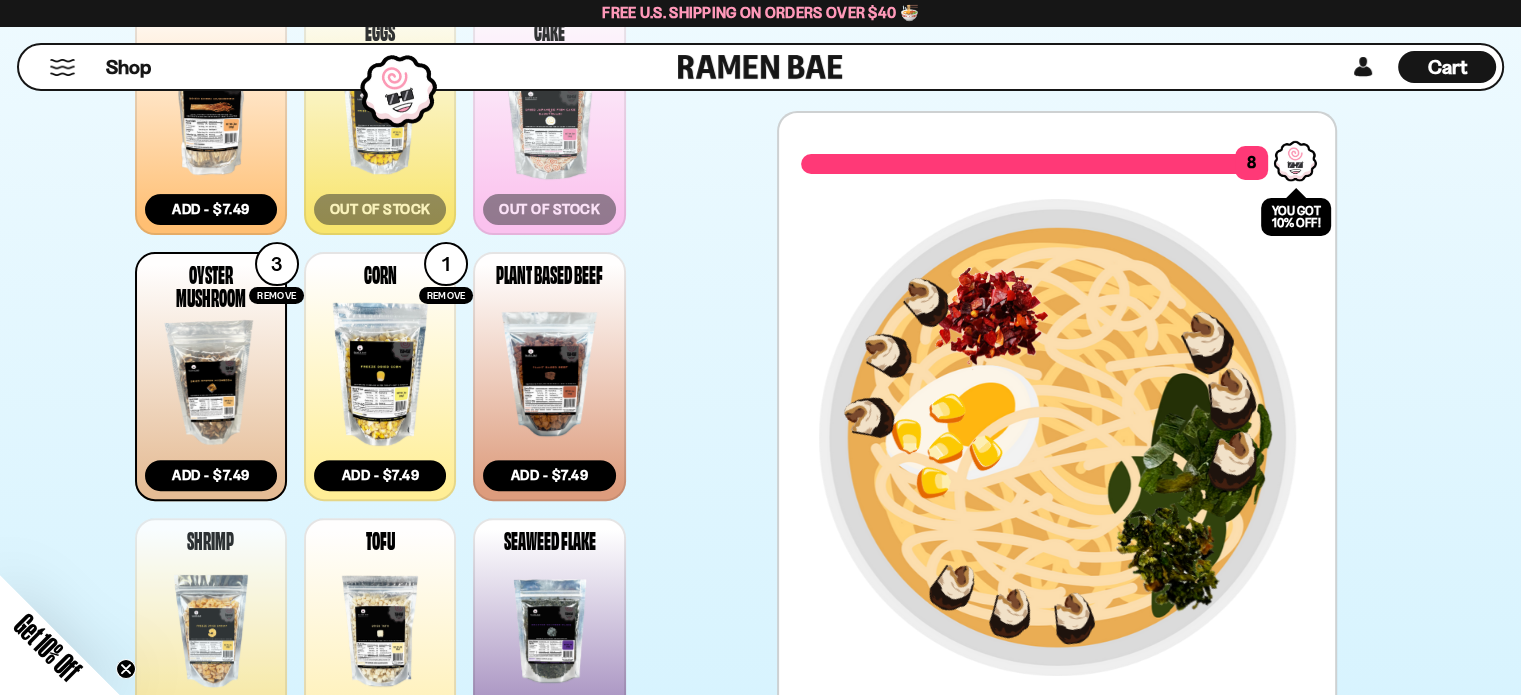 click at bounding box center [211, 382] 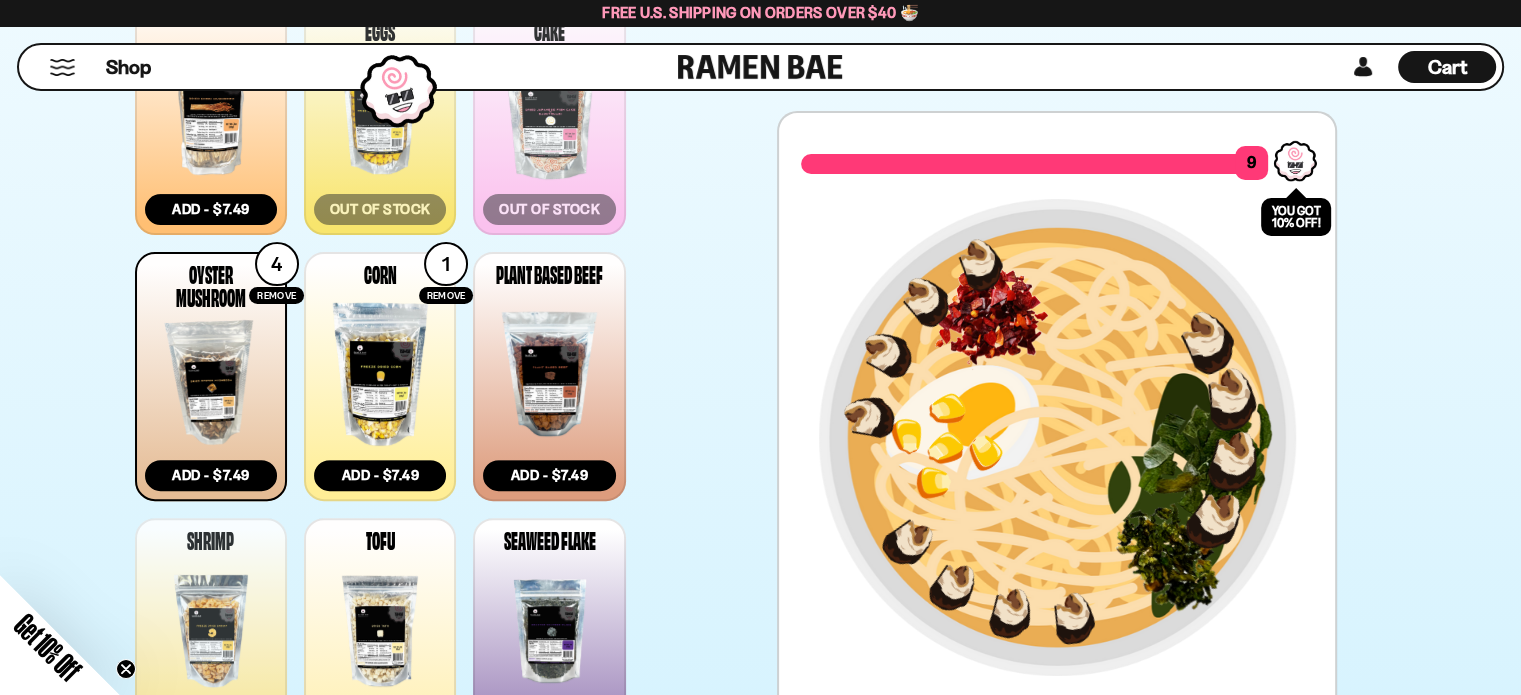 click at bounding box center [211, 382] 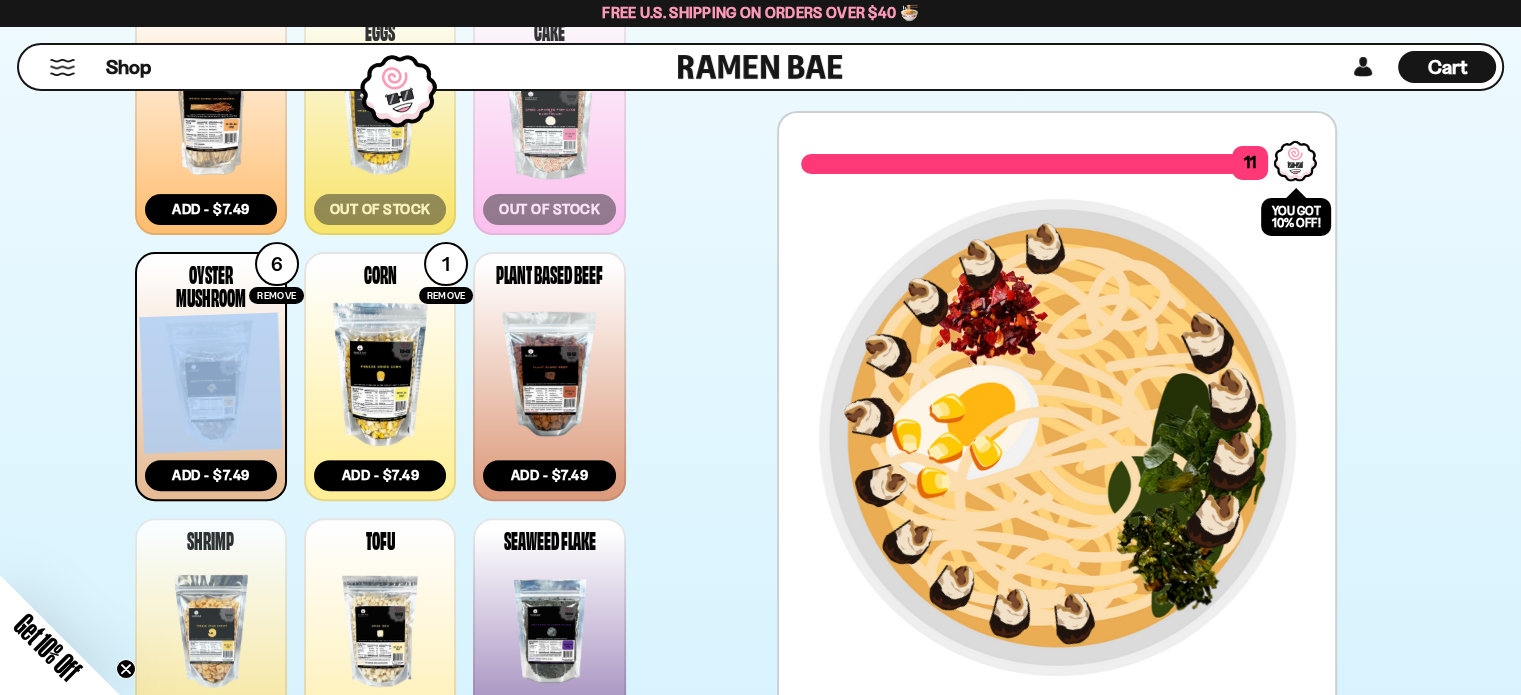 click at bounding box center [211, 382] 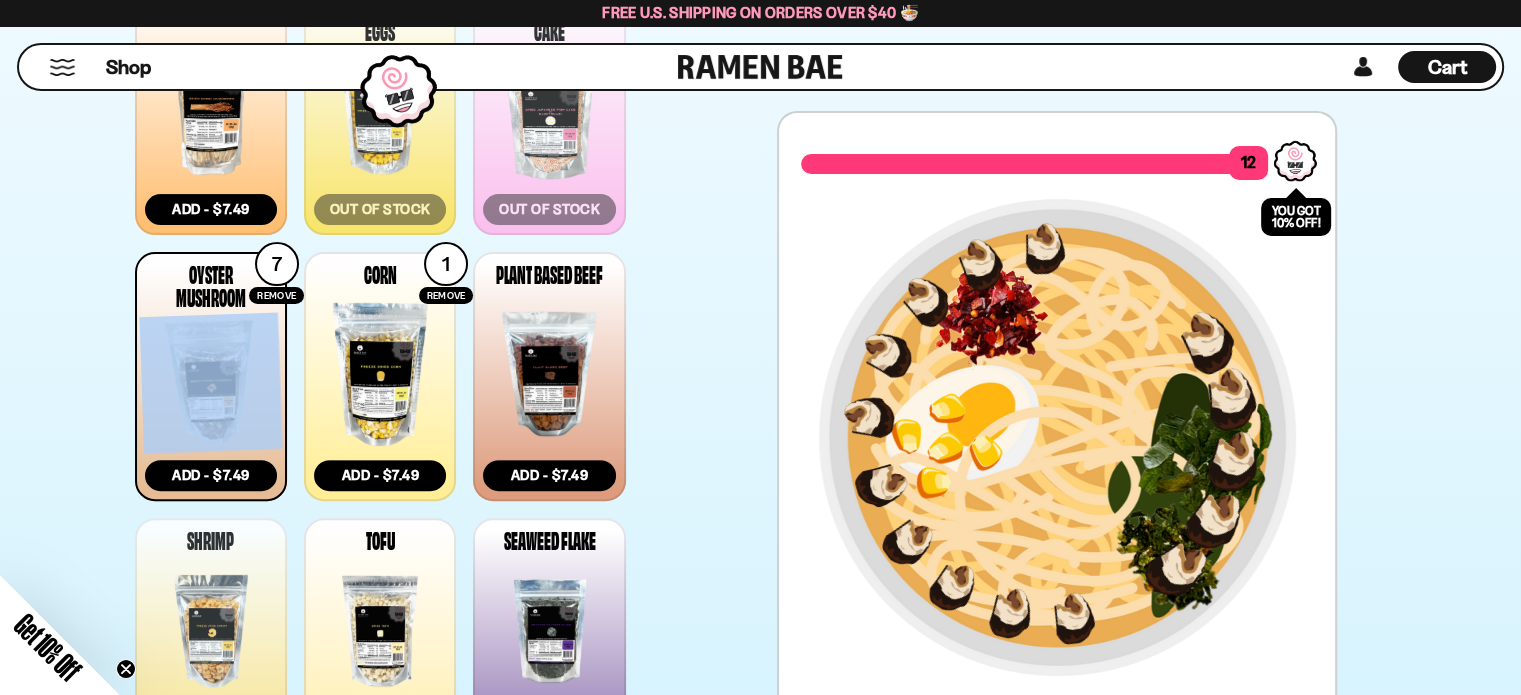 click at bounding box center [211, 382] 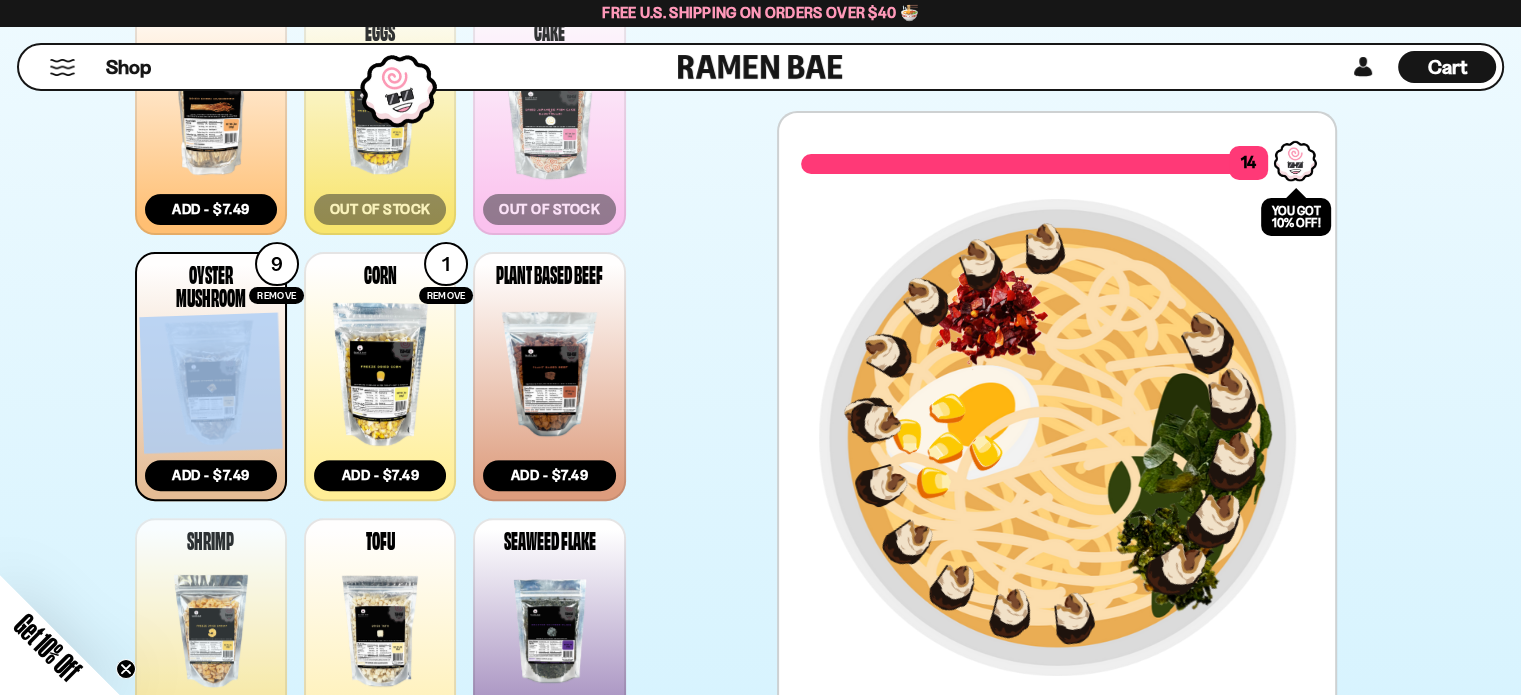 click at bounding box center (211, 382) 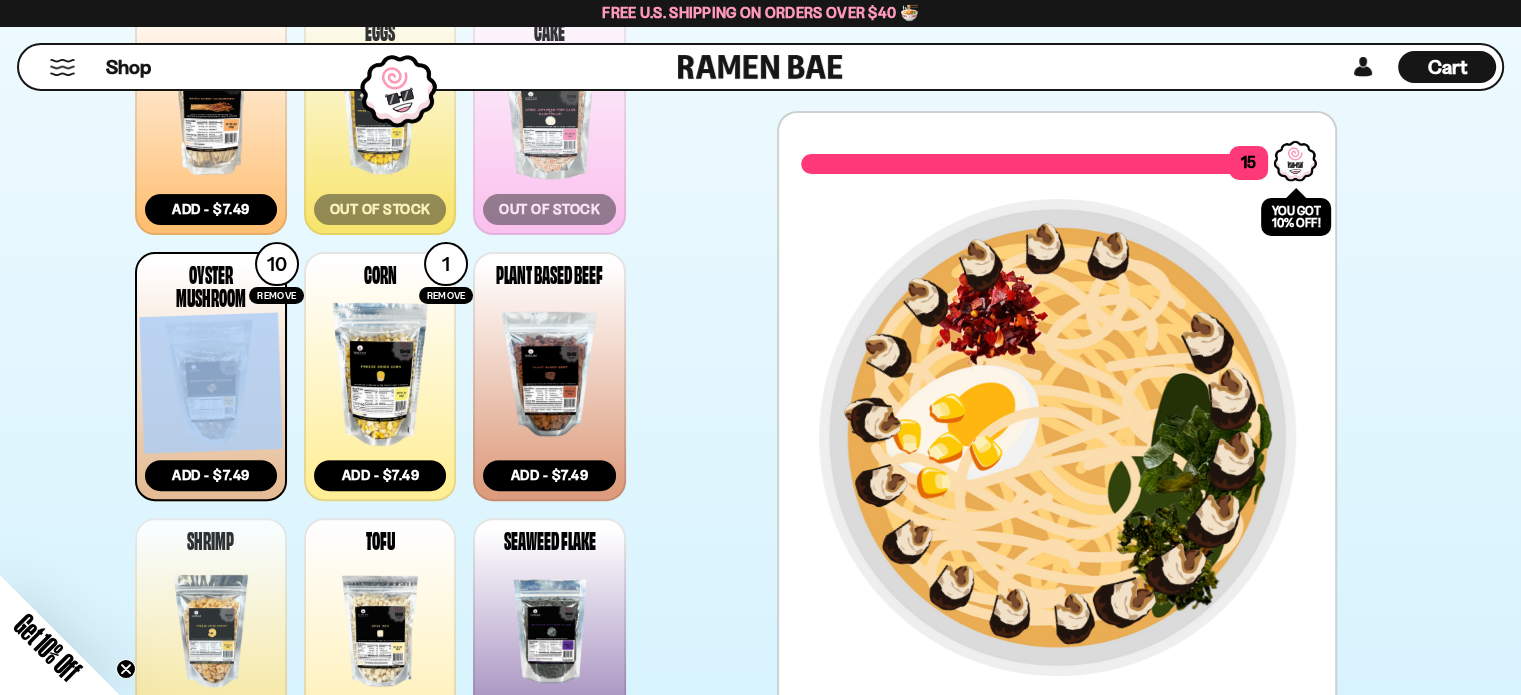 click at bounding box center (211, 382) 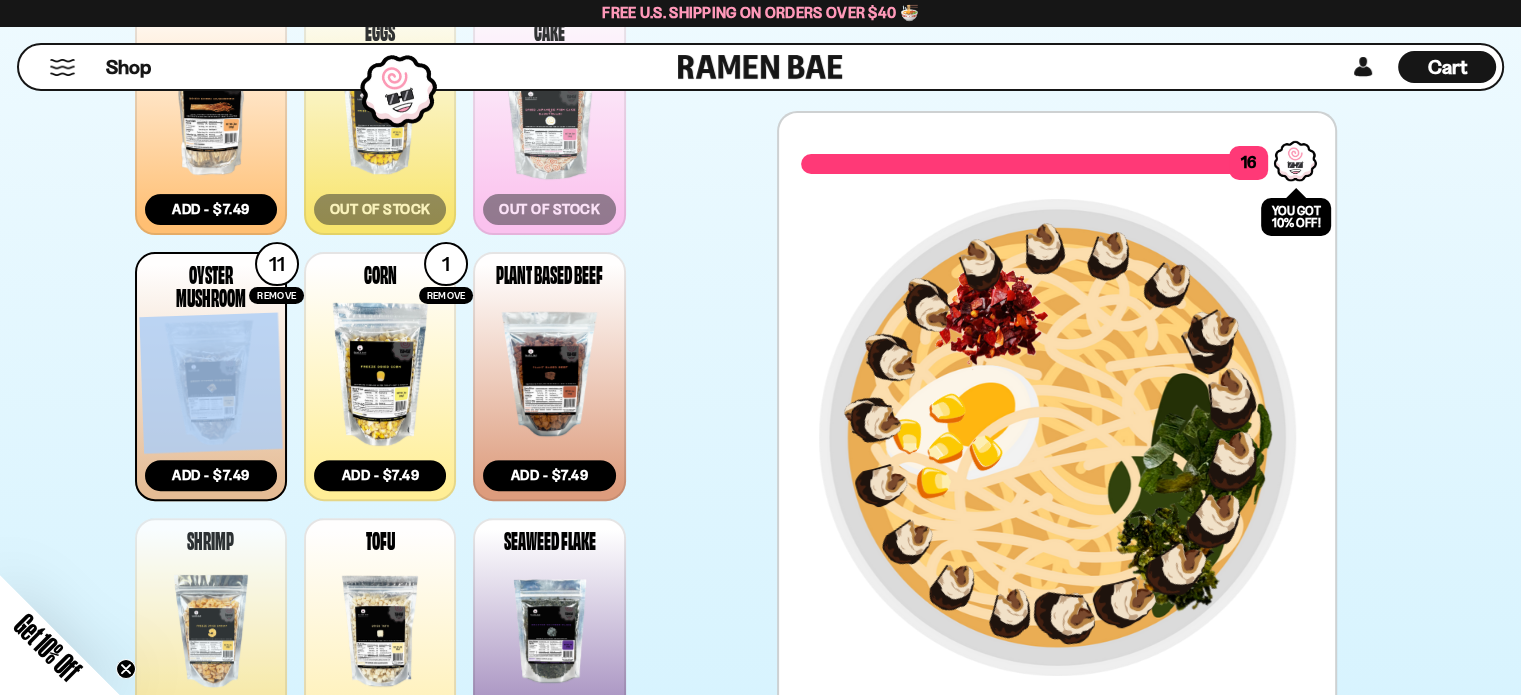 click on "Remove" at bounding box center [276, 295] 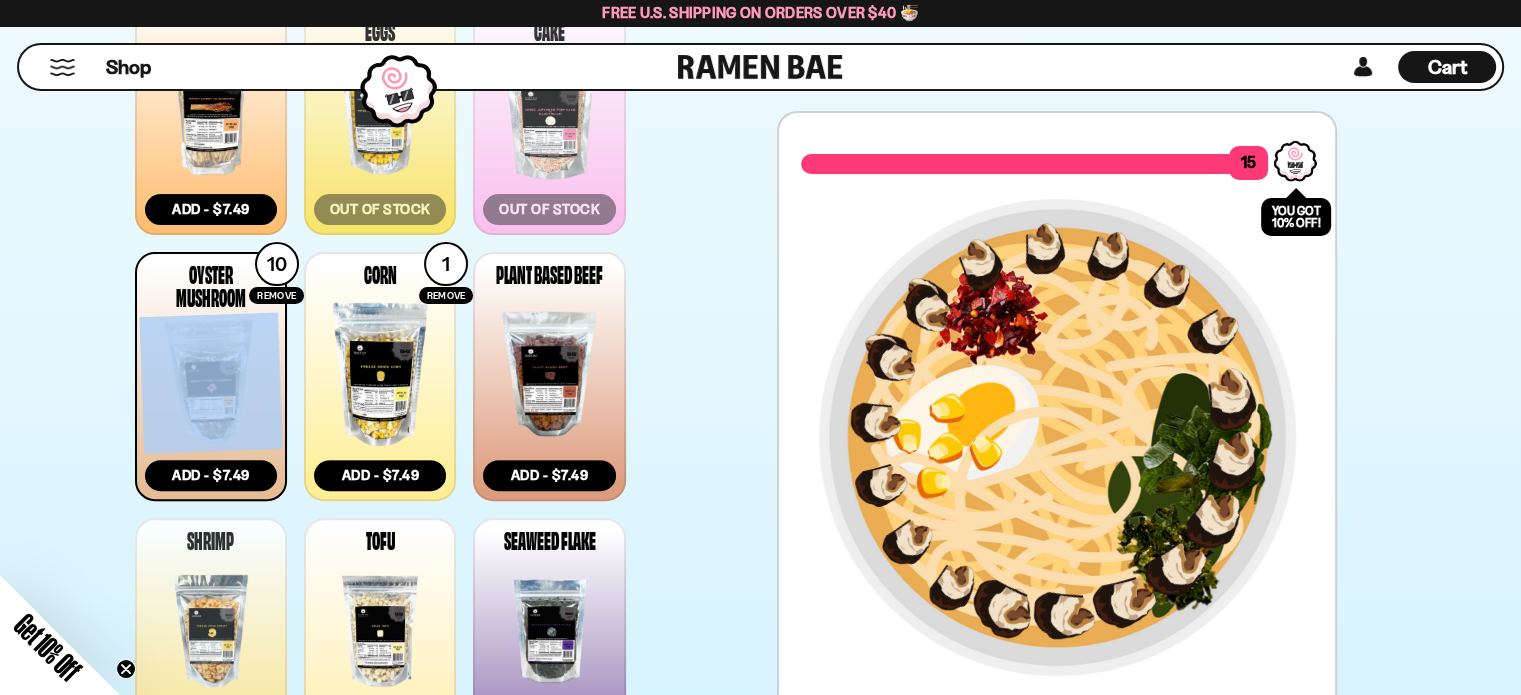click on "Remove" at bounding box center (276, 295) 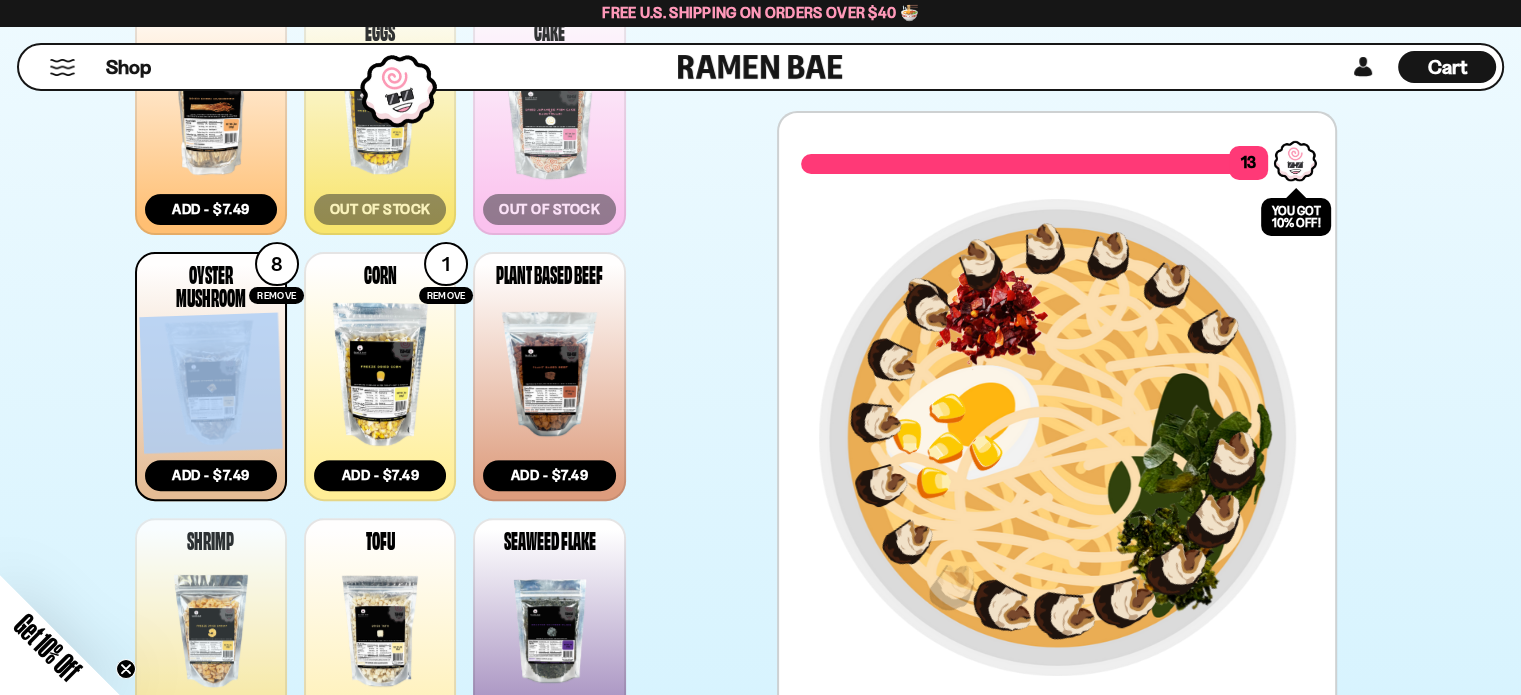click on "Remove" at bounding box center [276, 295] 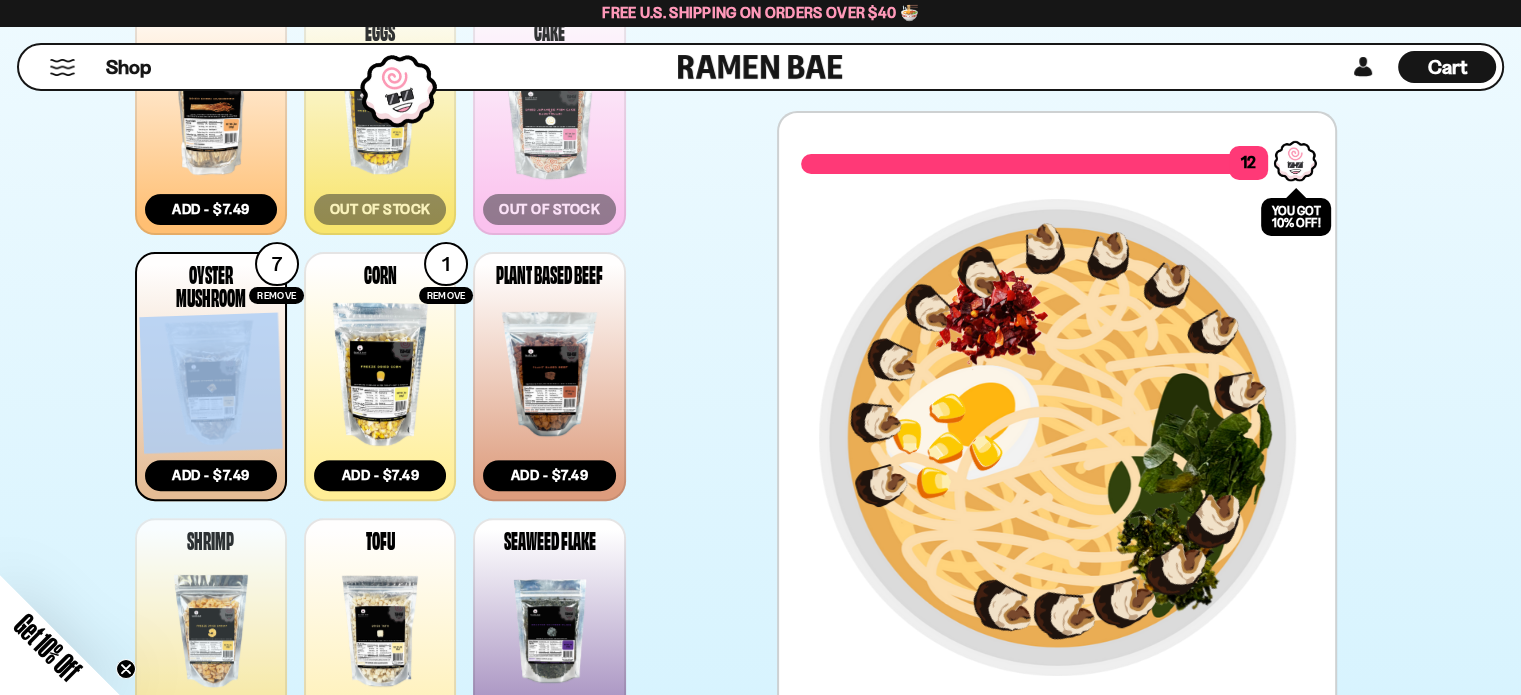 click on "Remove" at bounding box center (276, 295) 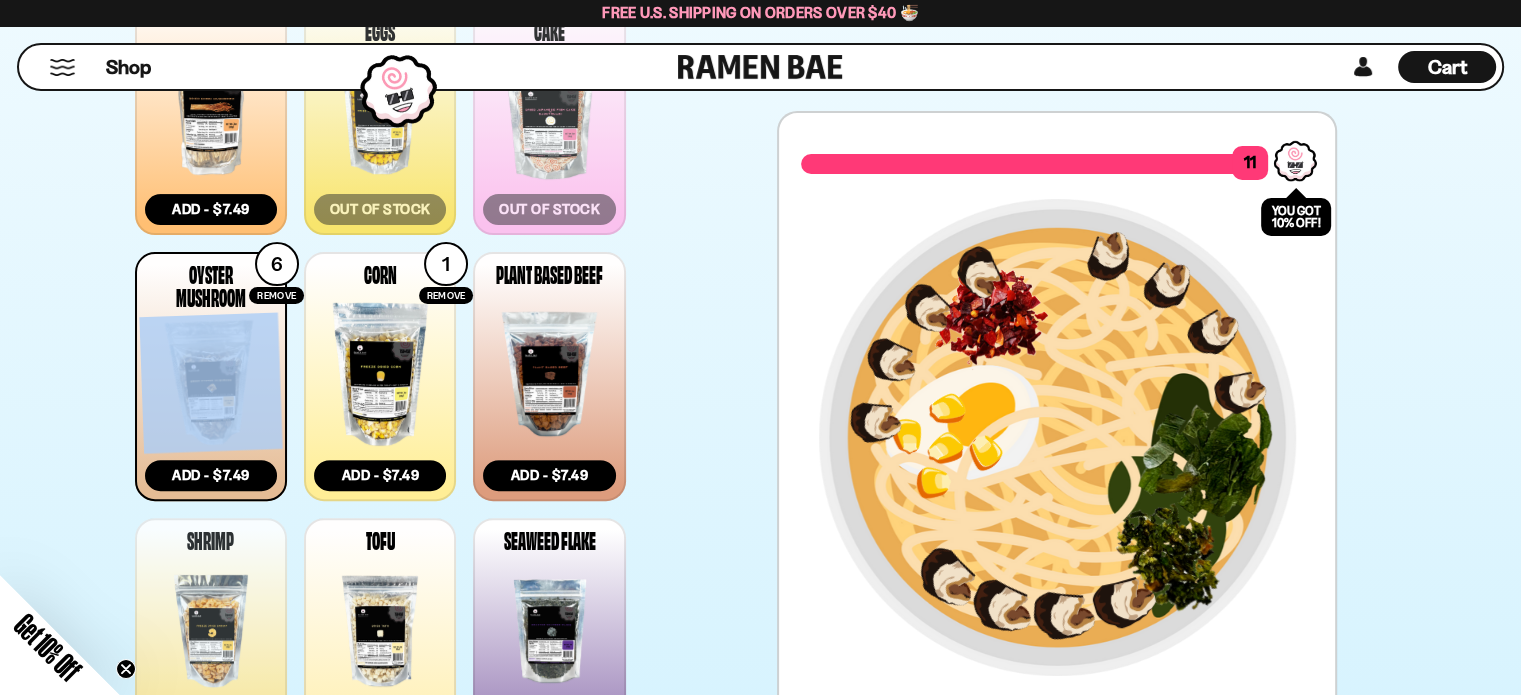 click on "Remove" at bounding box center (276, 295) 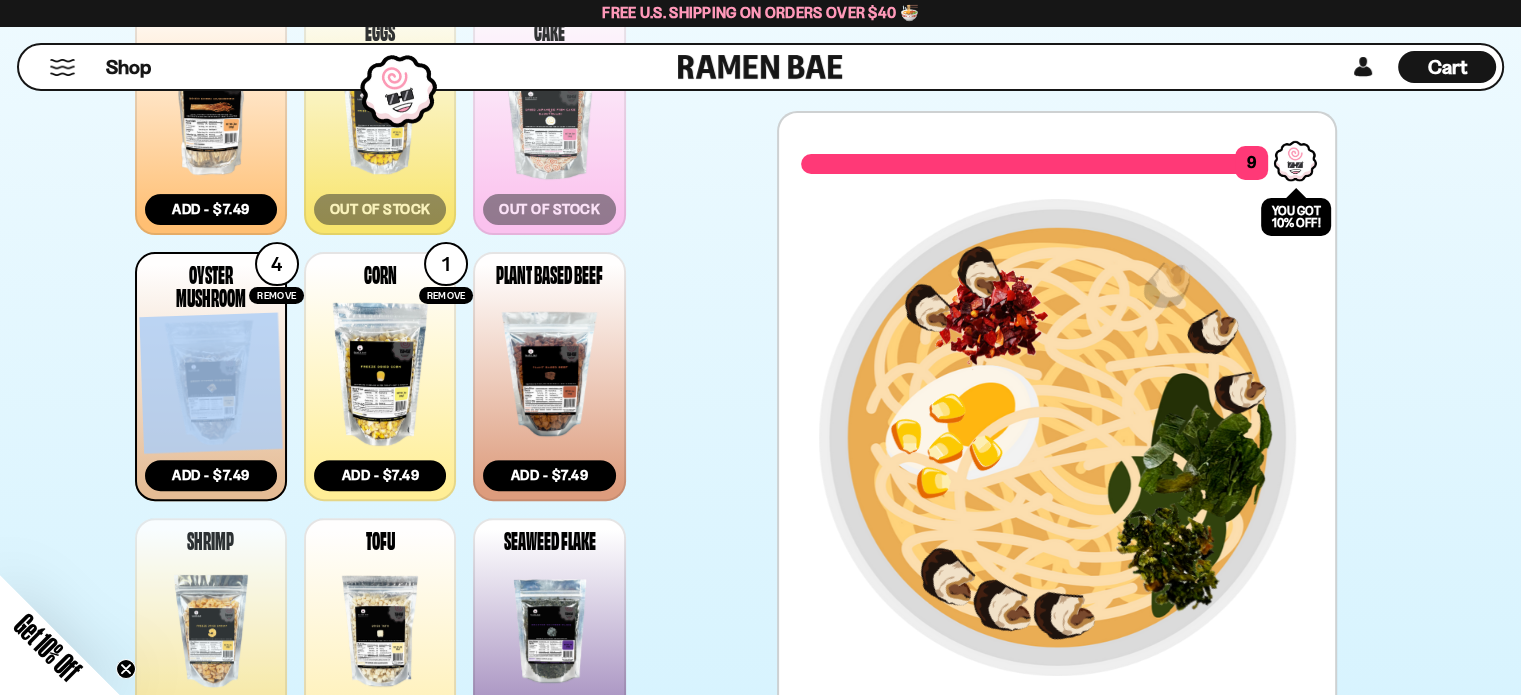 click on "Remove" at bounding box center (276, 295) 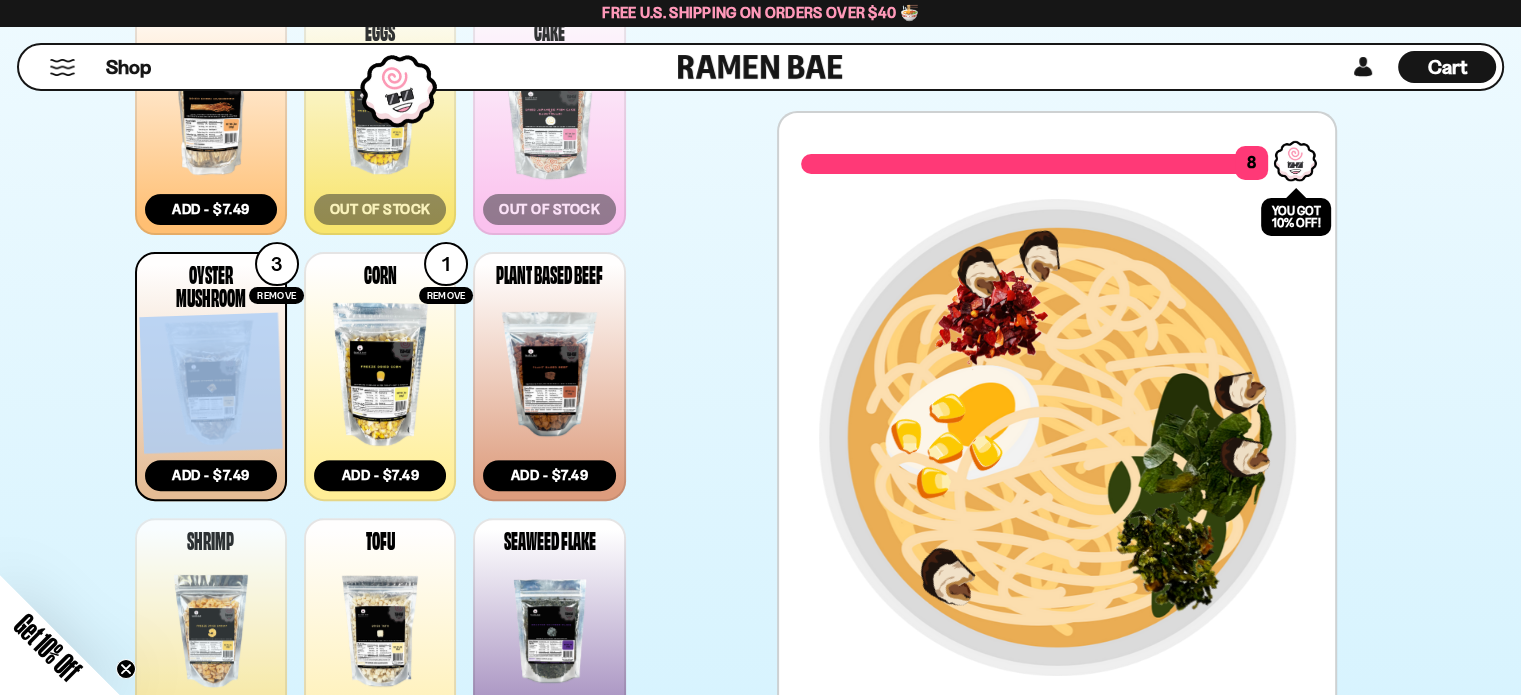 click on "Remove" at bounding box center (276, 295) 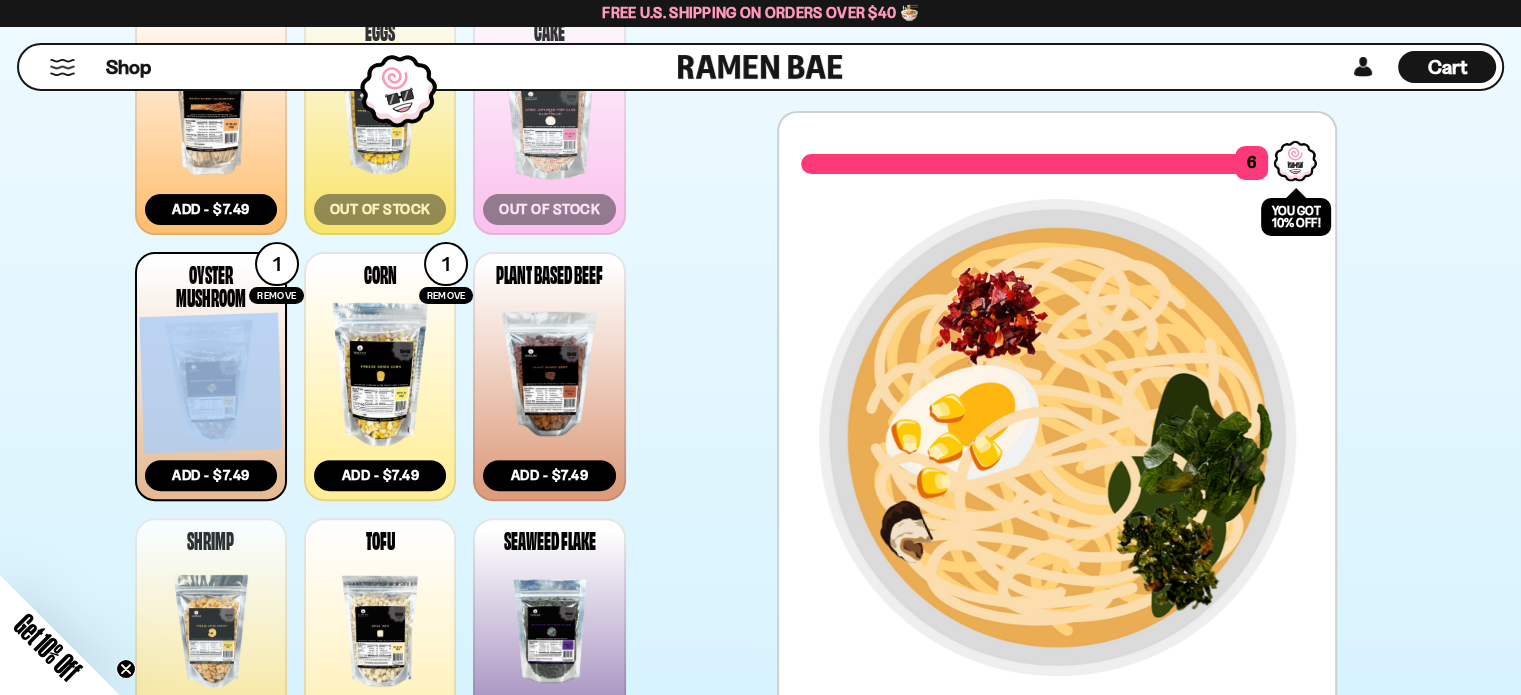 click on "Remove" at bounding box center (276, 295) 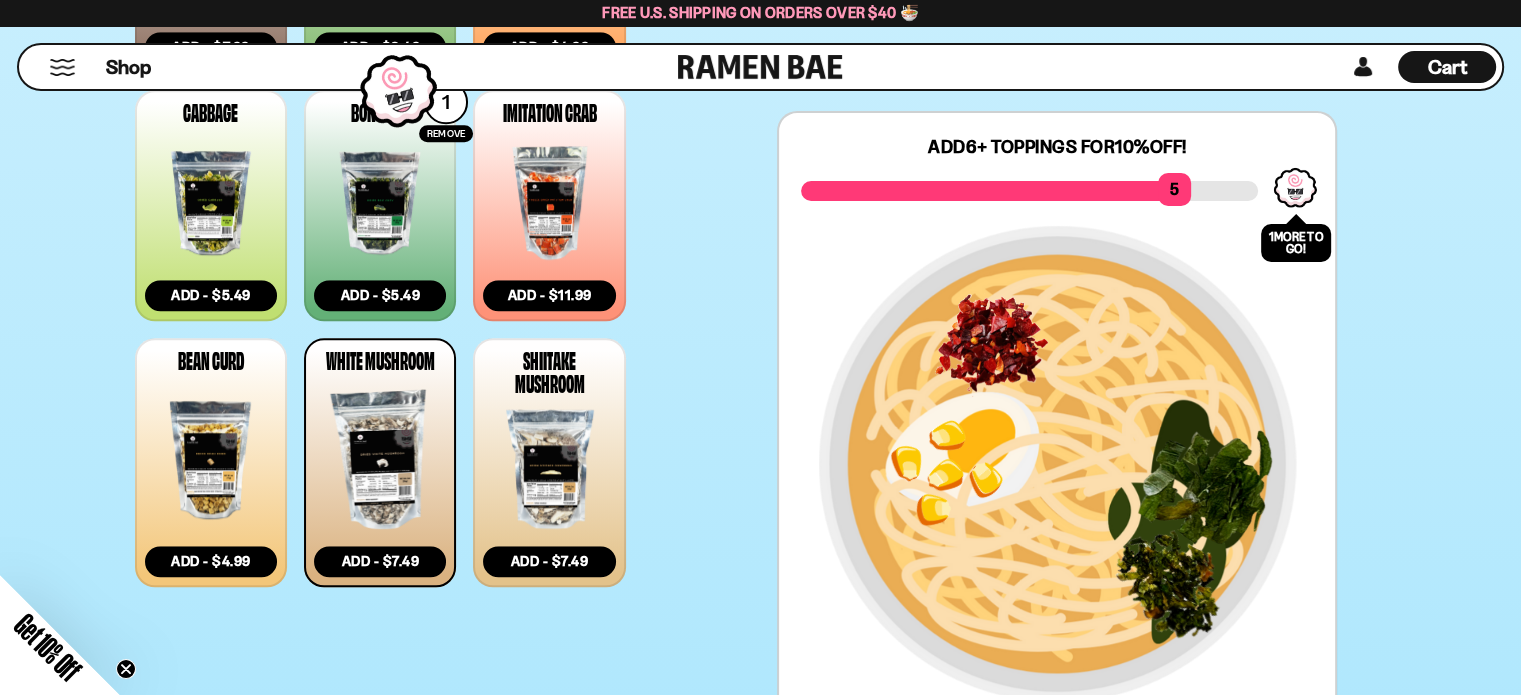 scroll, scrollTop: 1700, scrollLeft: 0, axis: vertical 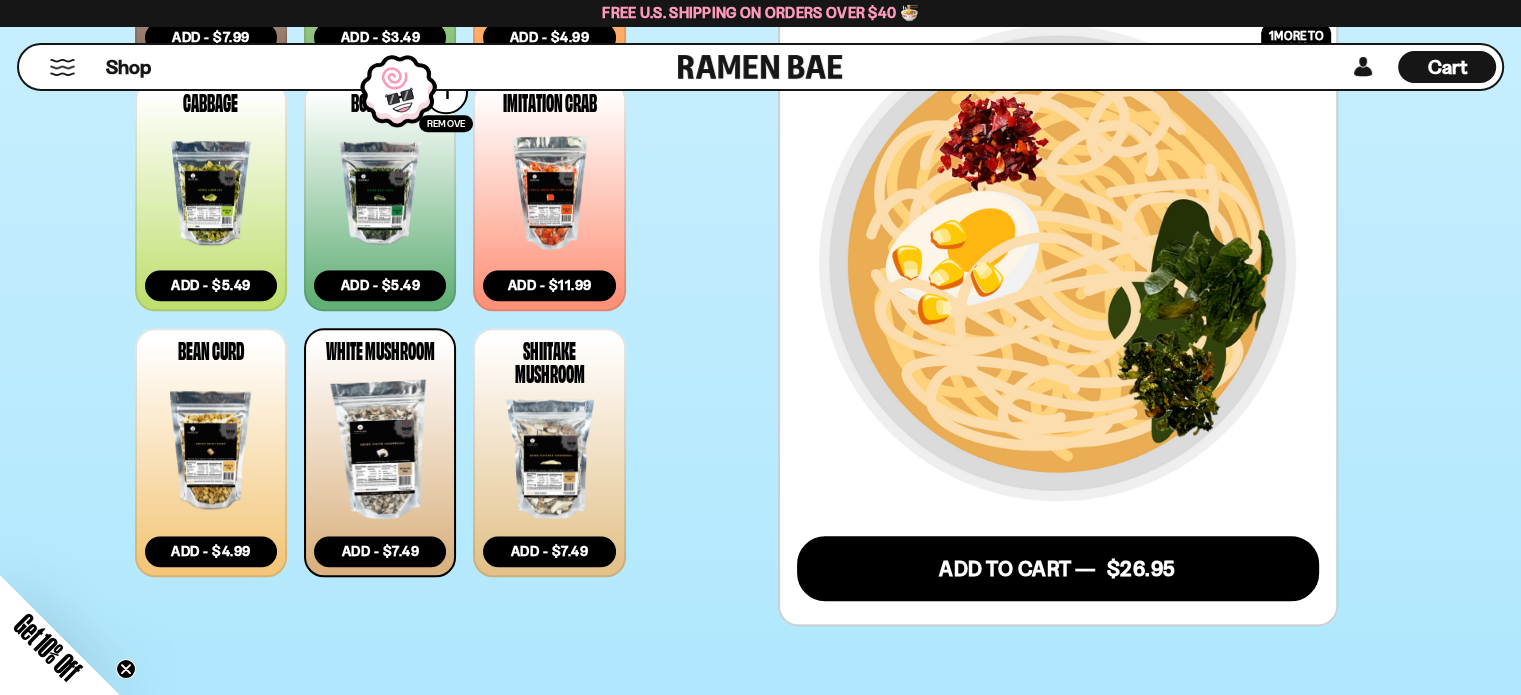 click at bounding box center [380, 450] 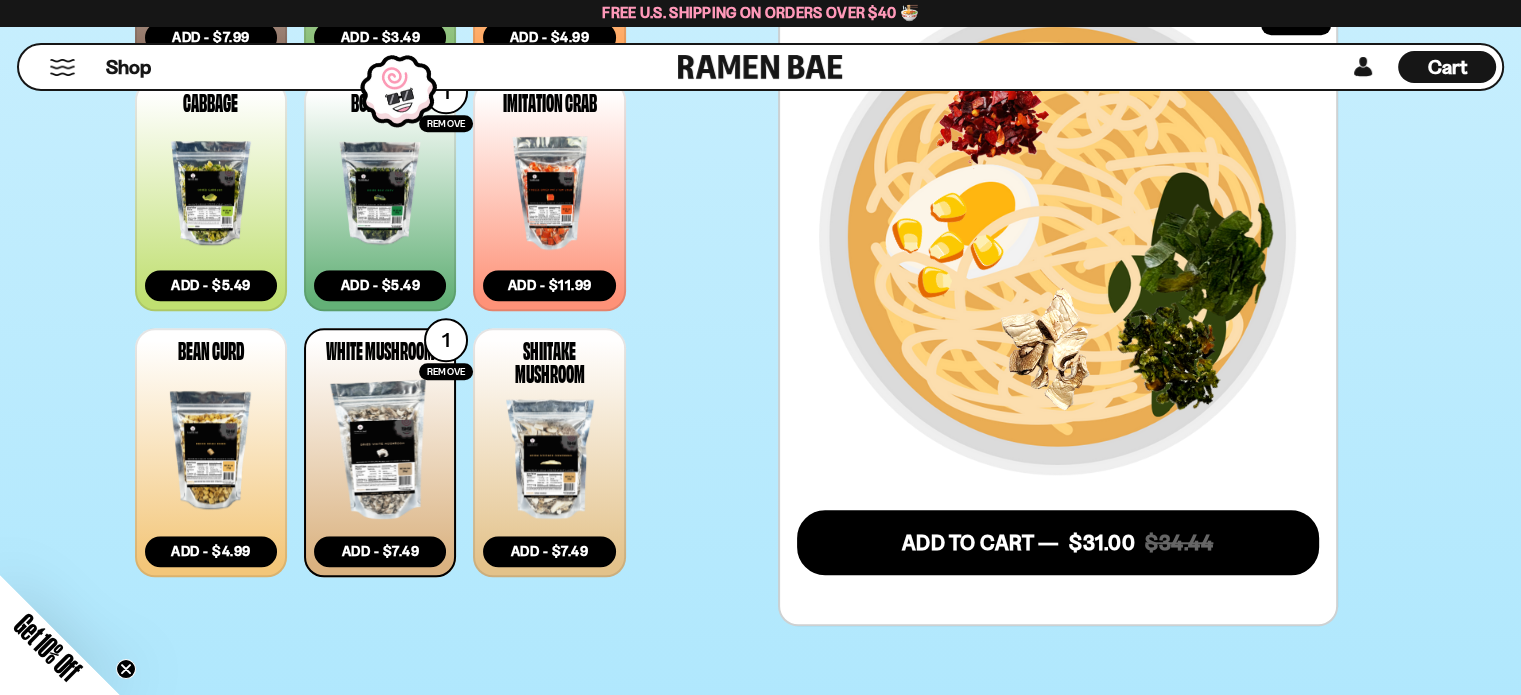click on "Remove" at bounding box center [446, 371] 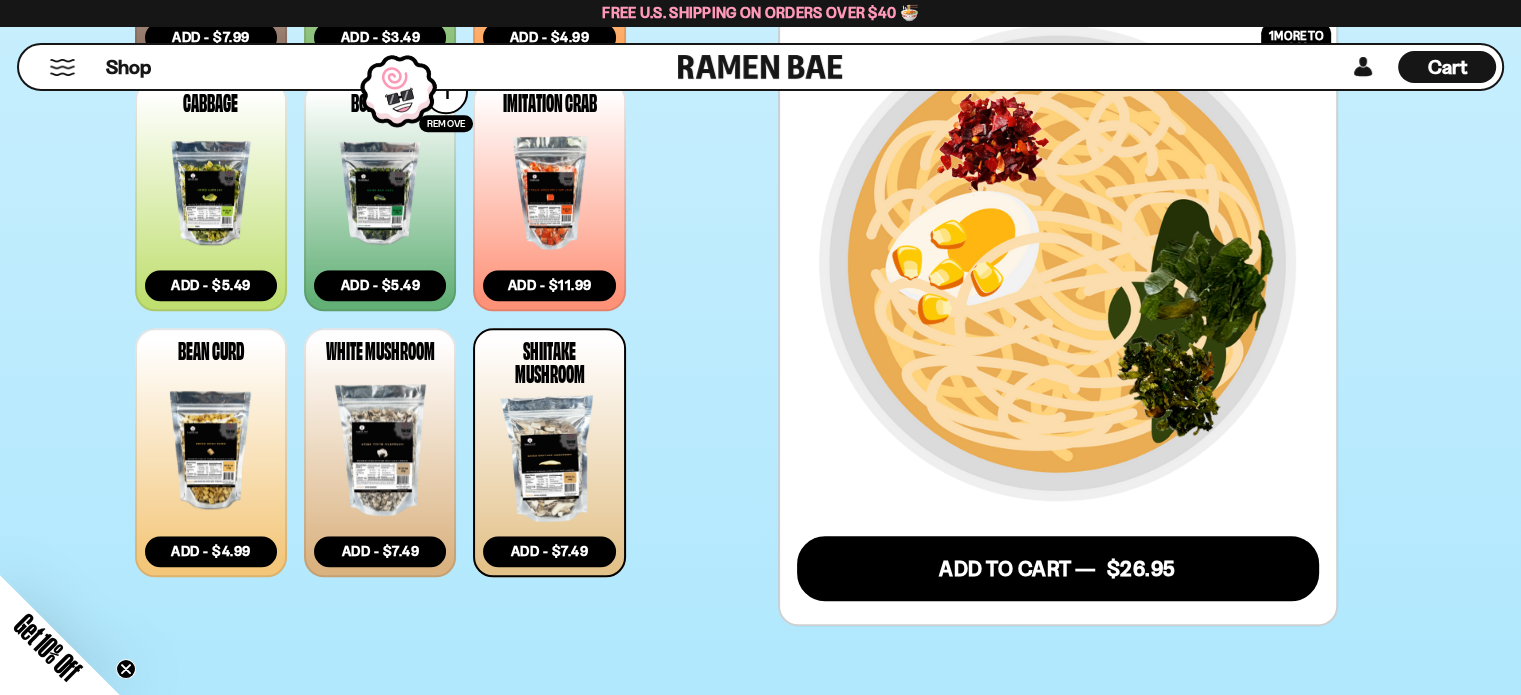 click at bounding box center (550, 458) 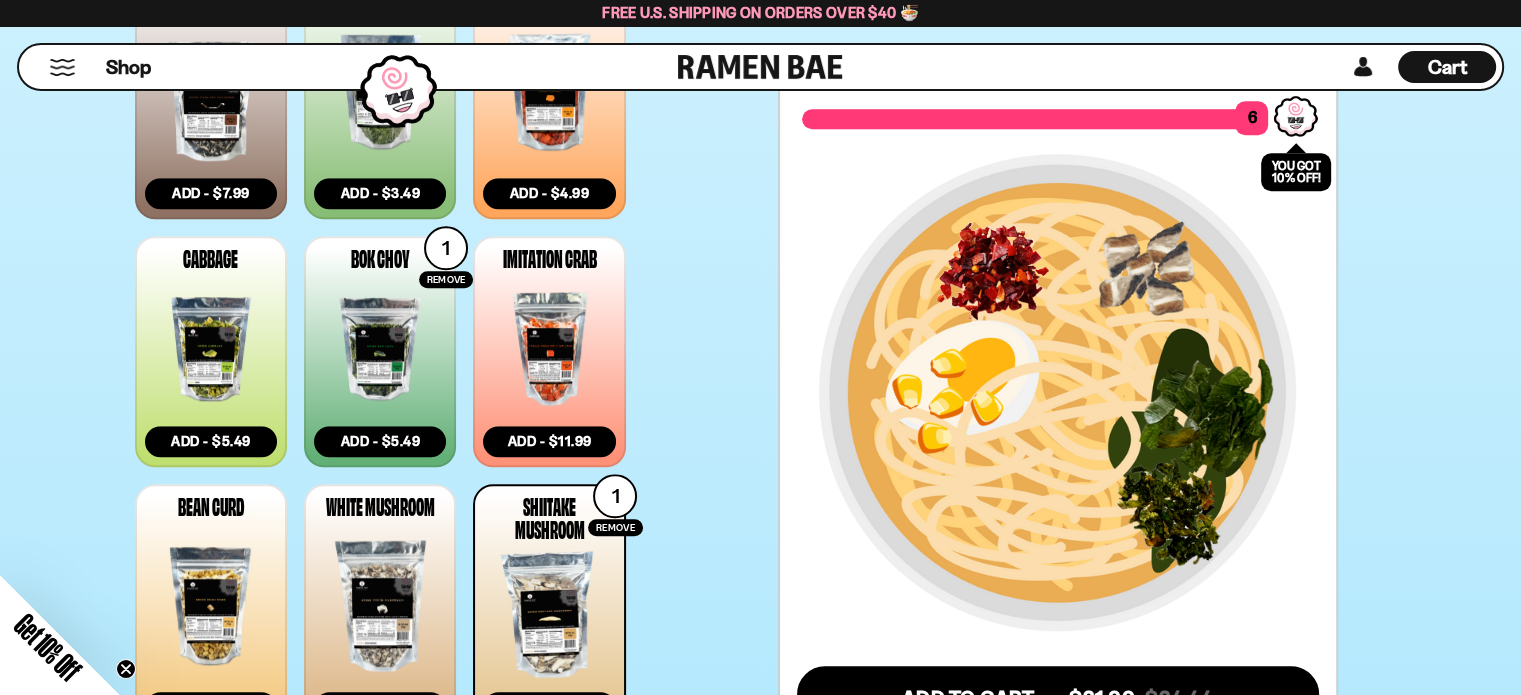 scroll, scrollTop: 1600, scrollLeft: 0, axis: vertical 